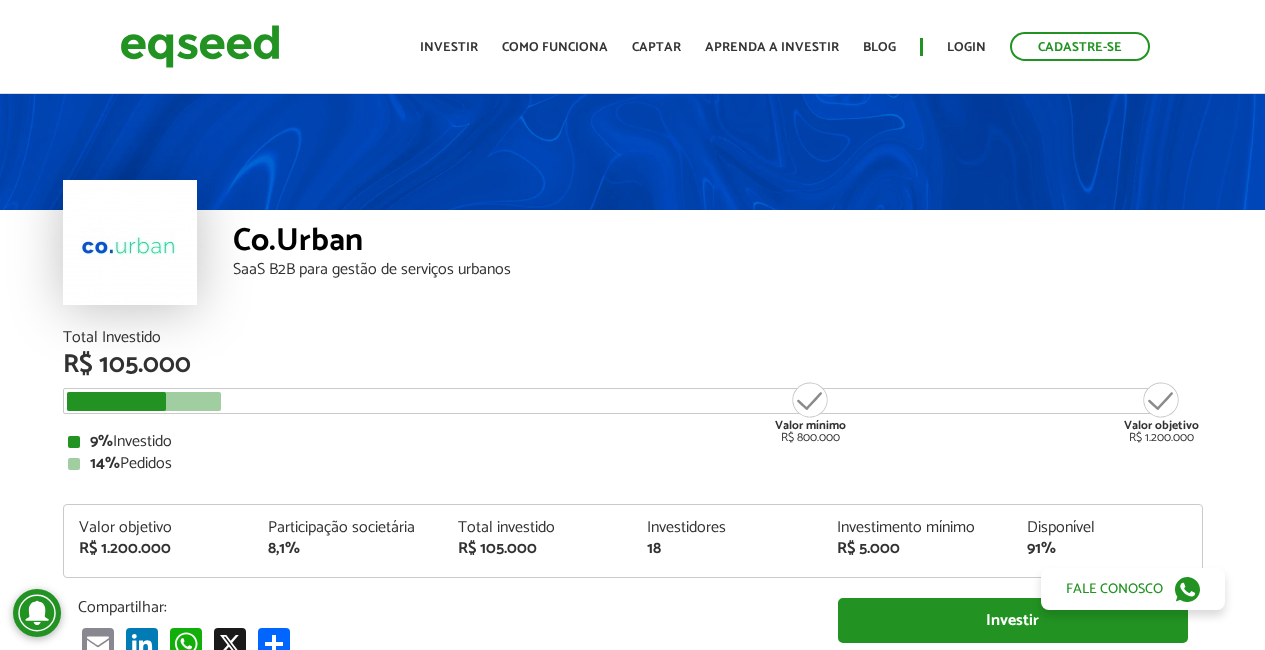 scroll, scrollTop: 0, scrollLeft: 0, axis: both 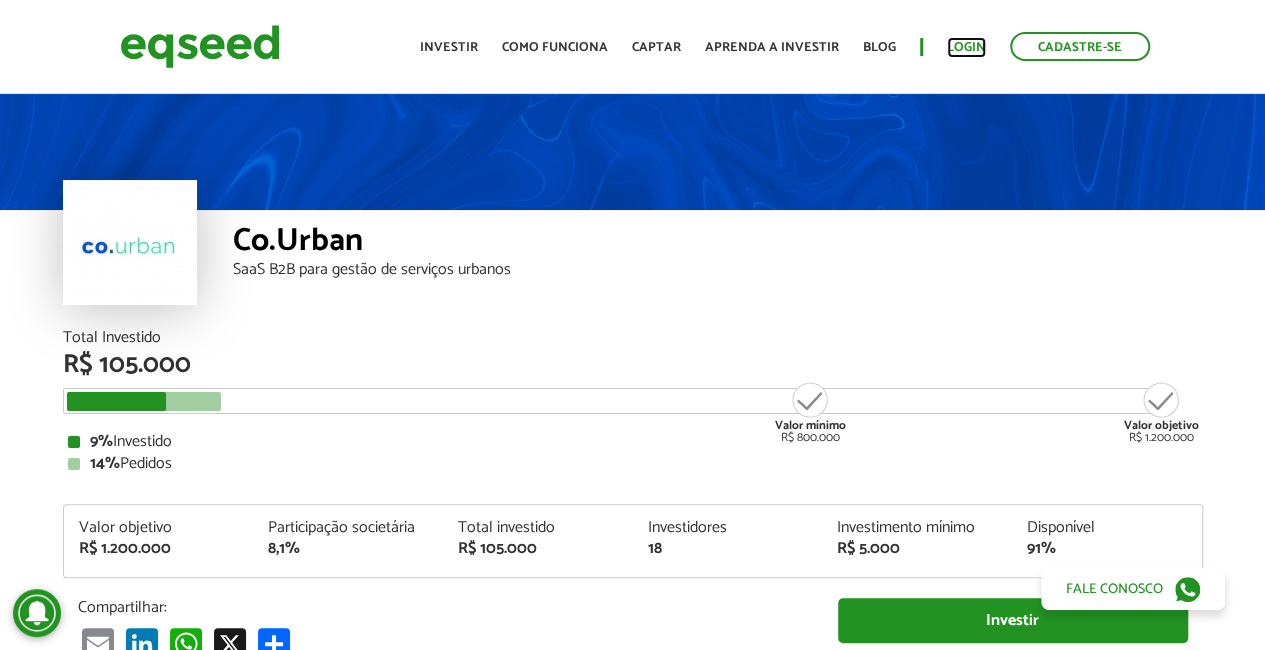 click on "Login" at bounding box center [966, 47] 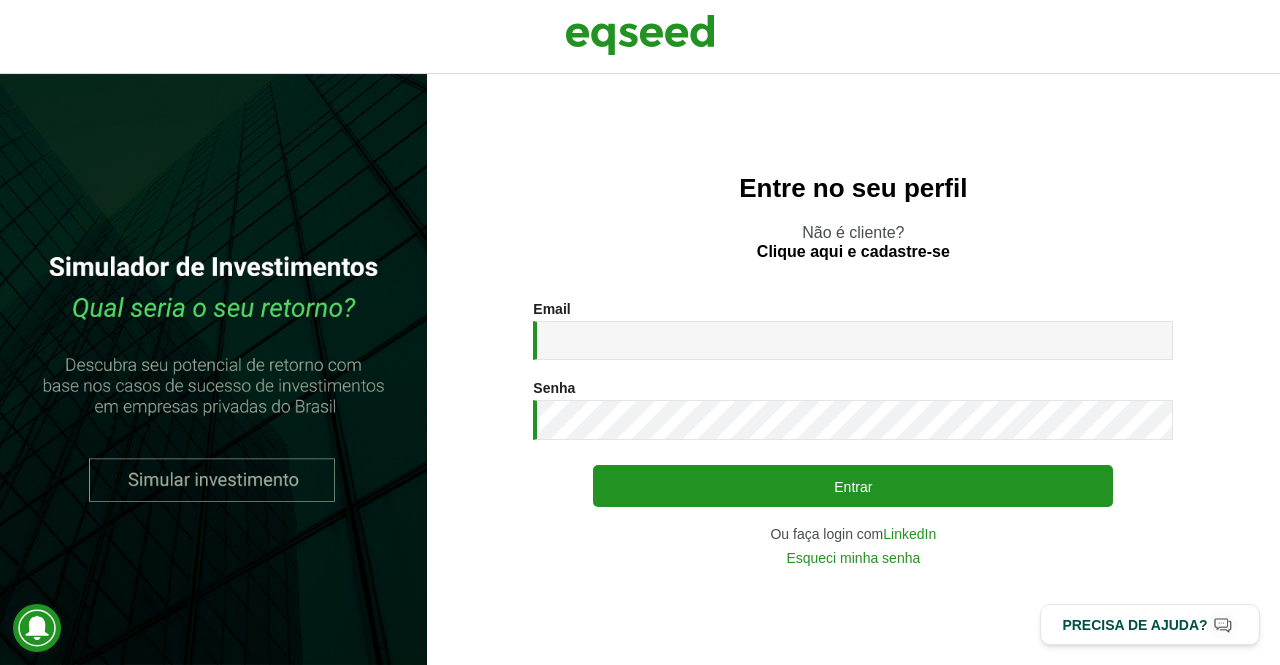 scroll, scrollTop: 0, scrollLeft: 0, axis: both 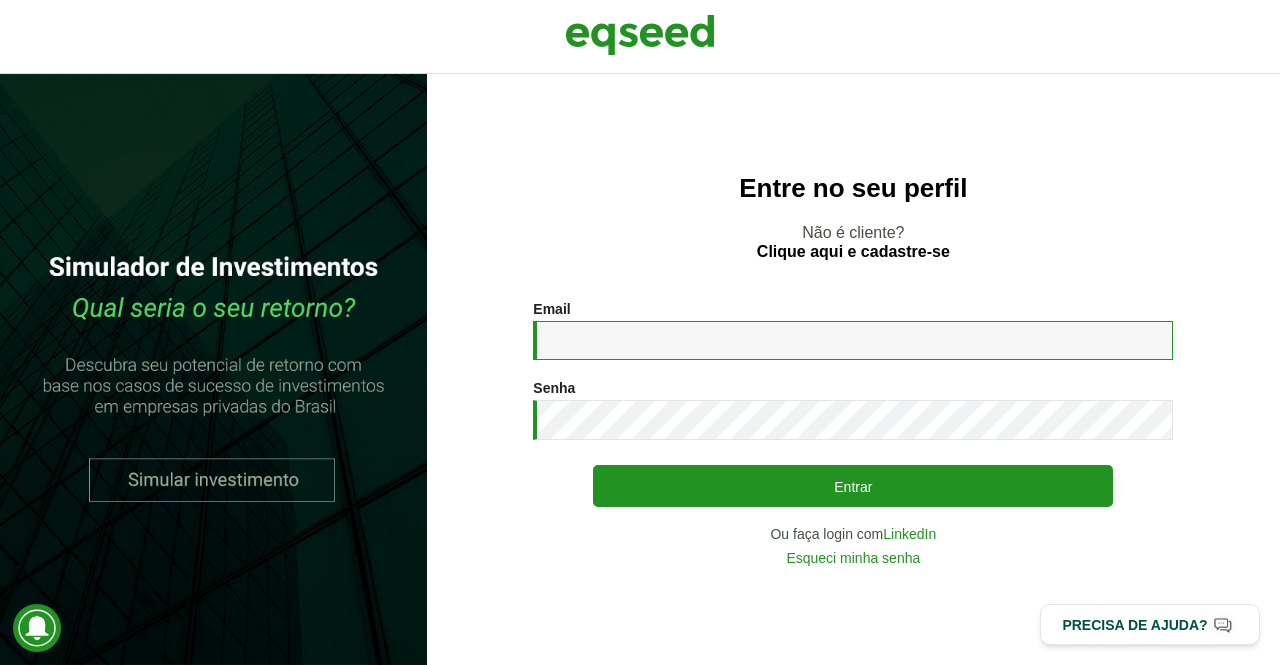 click on "Email  *" at bounding box center (853, 340) 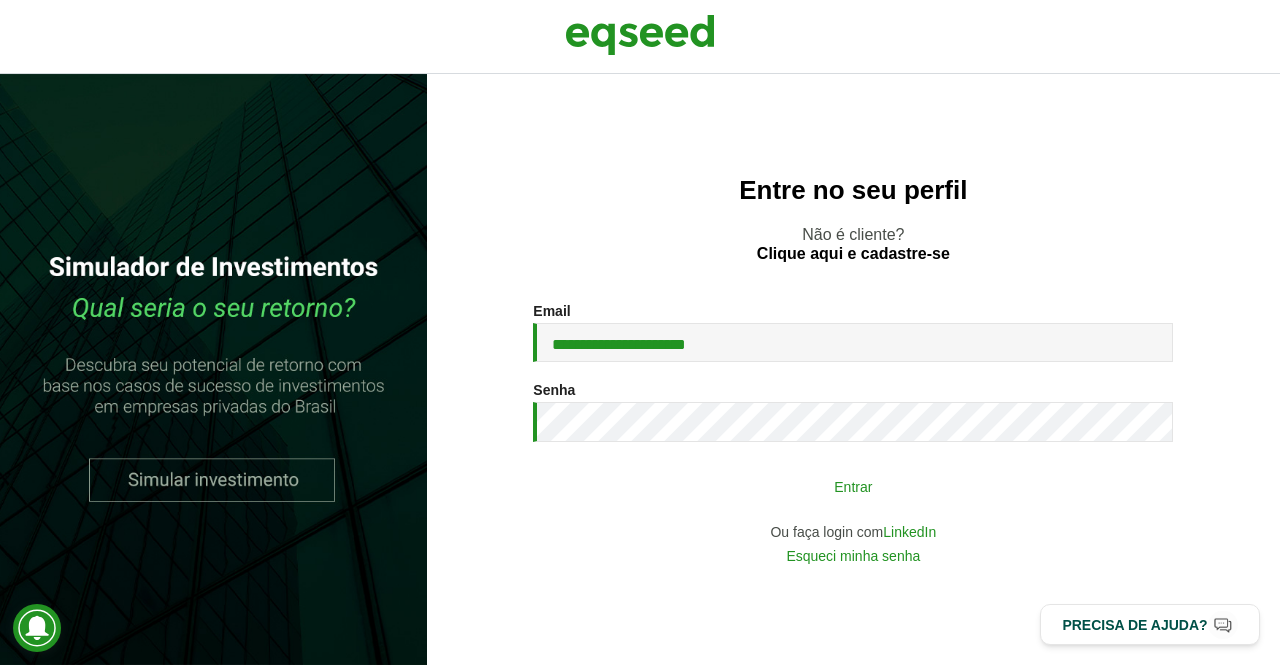 click on "Entrar" at bounding box center (853, 486) 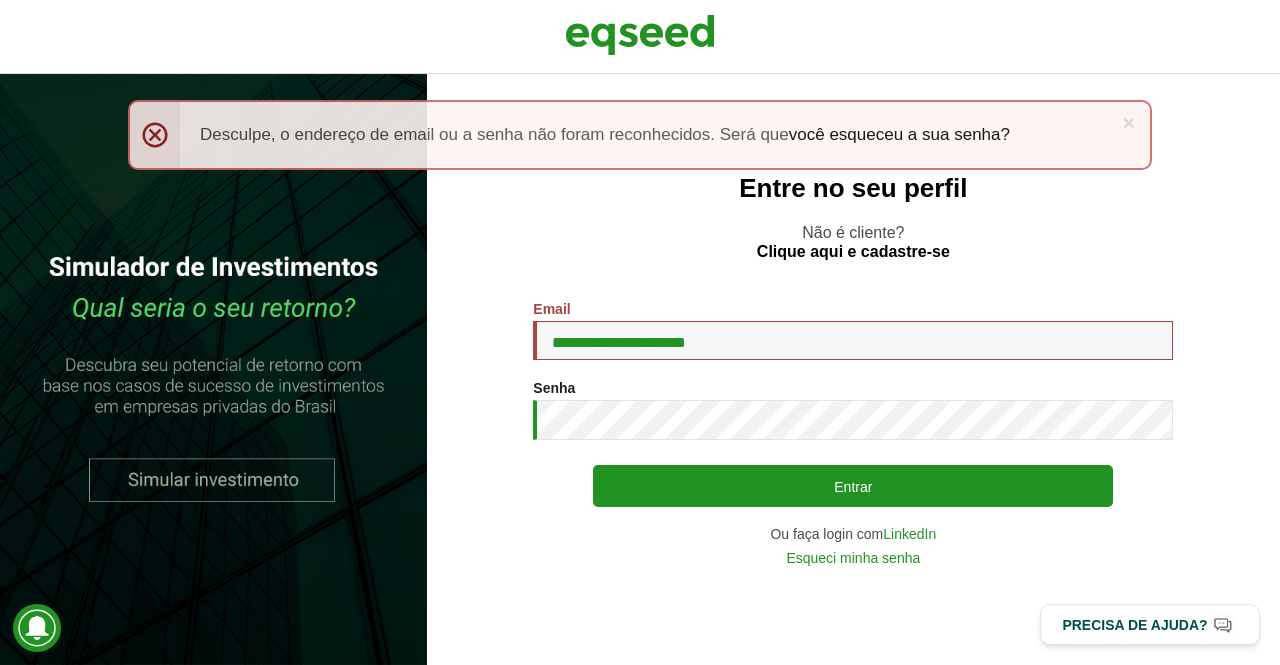 scroll, scrollTop: 0, scrollLeft: 0, axis: both 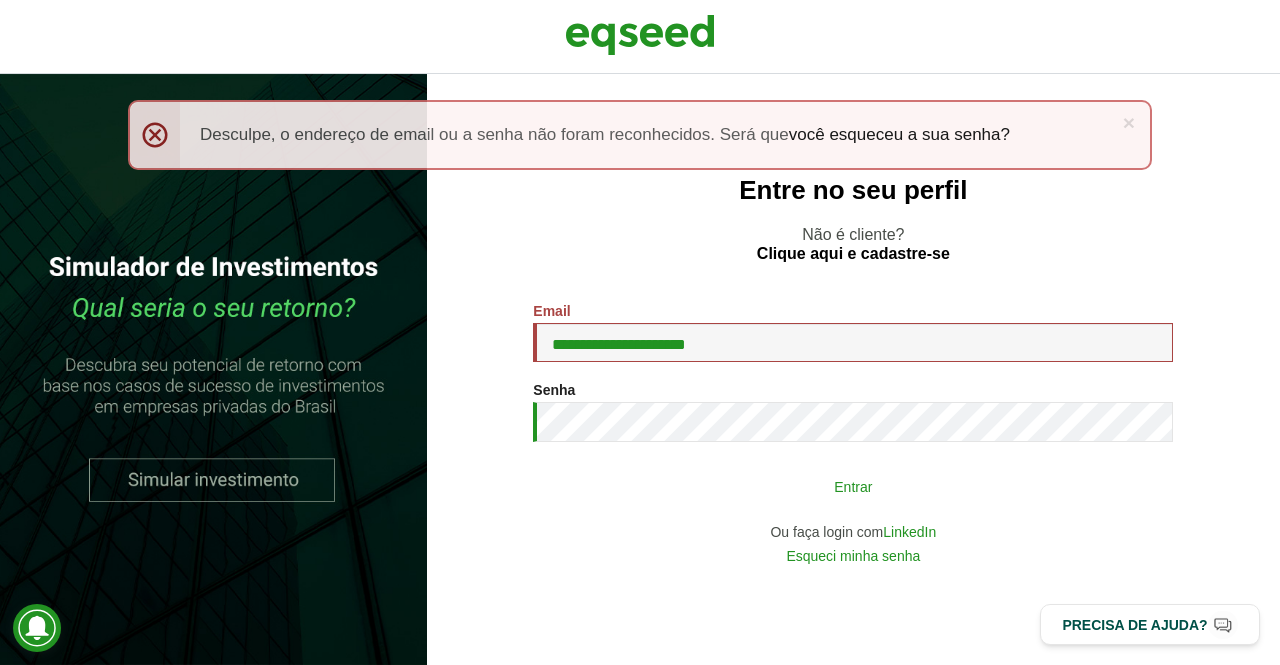 click on "Entrar" at bounding box center [853, 486] 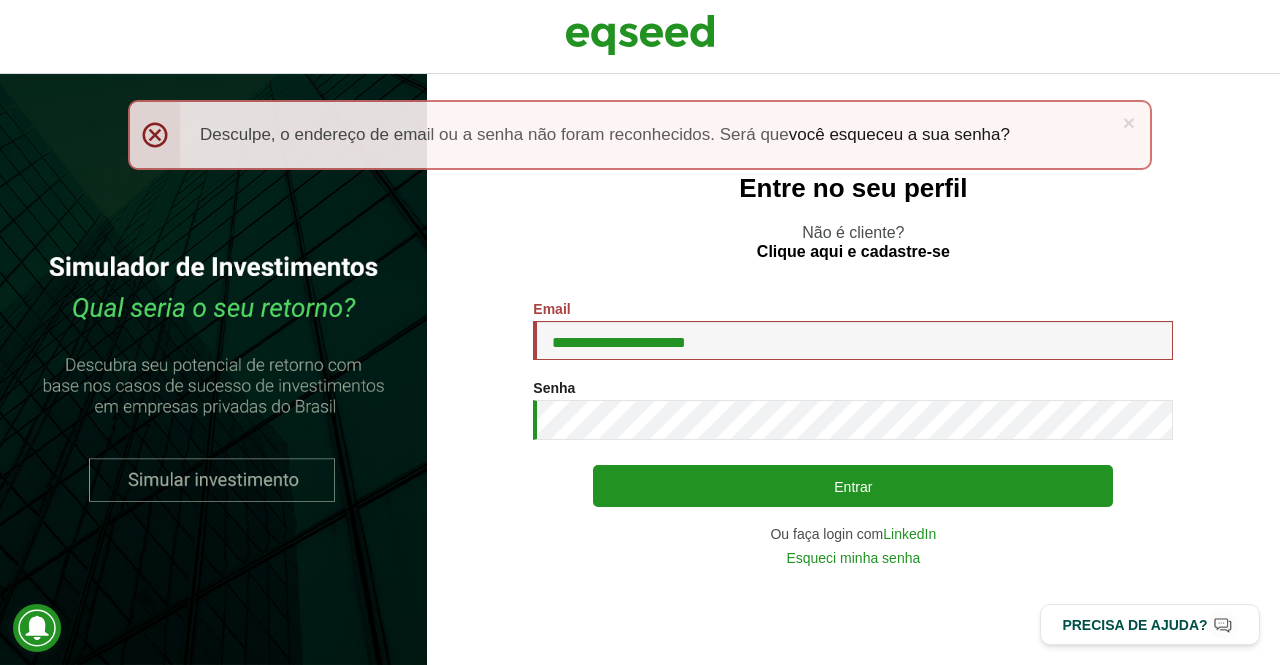 scroll, scrollTop: 0, scrollLeft: 0, axis: both 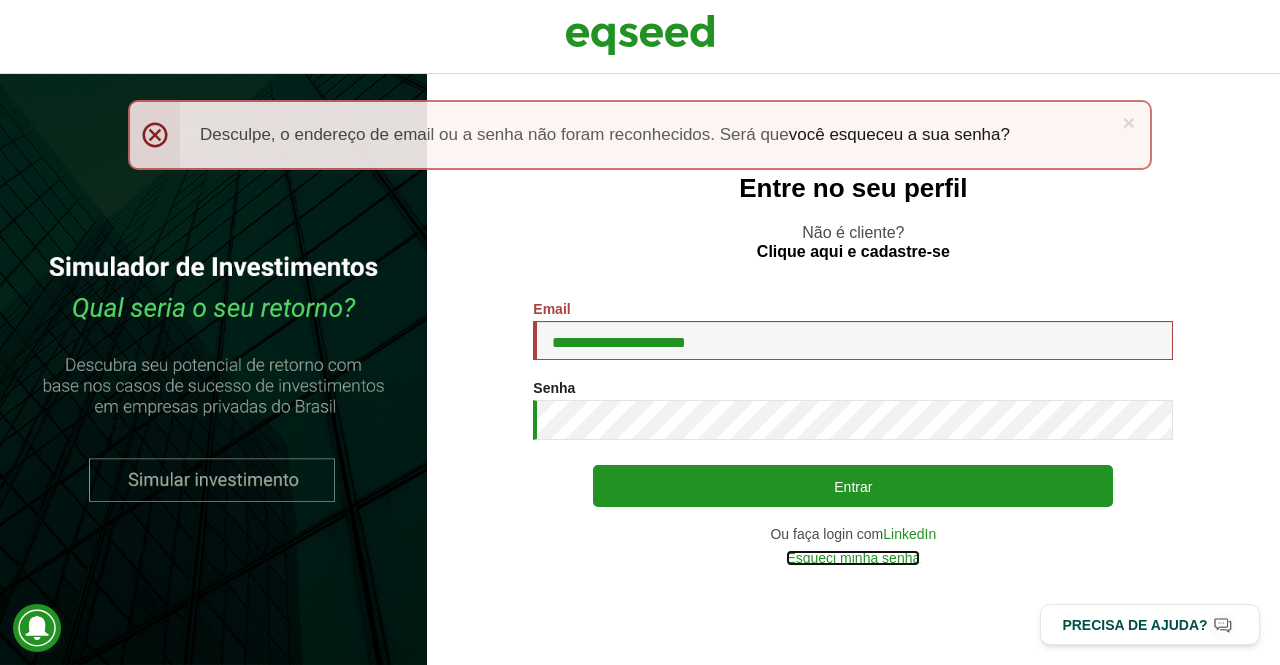 click on "Esqueci minha senha" at bounding box center [853, 558] 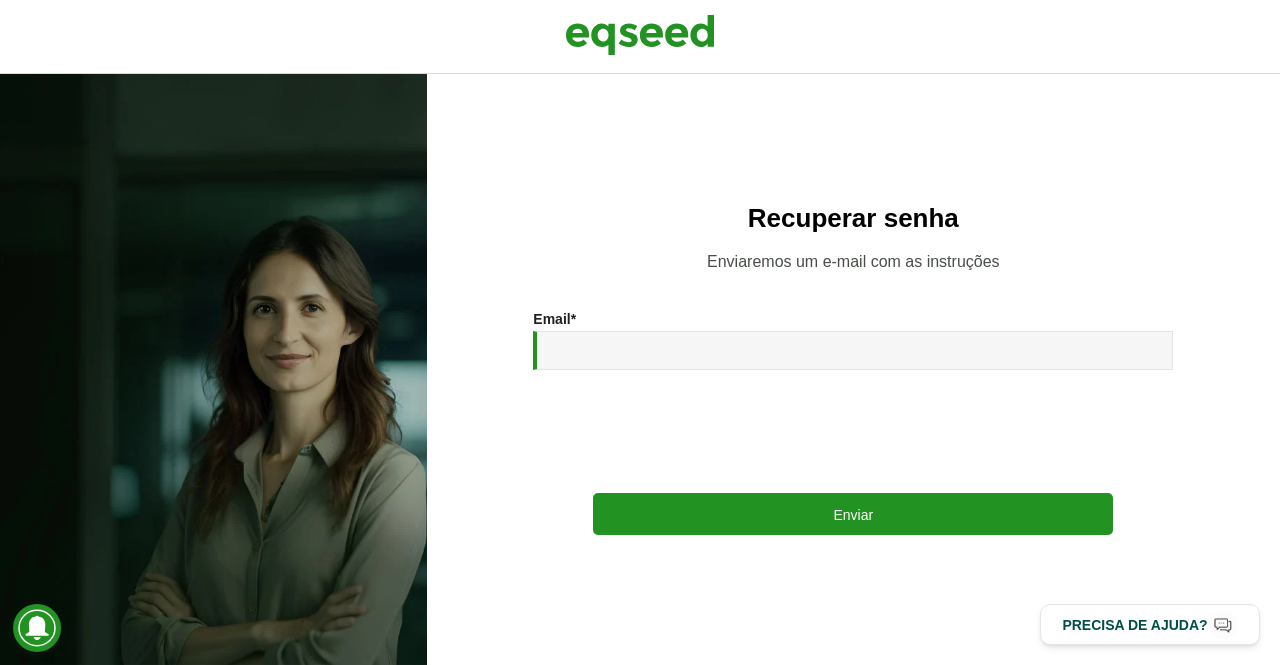 scroll, scrollTop: 0, scrollLeft: 0, axis: both 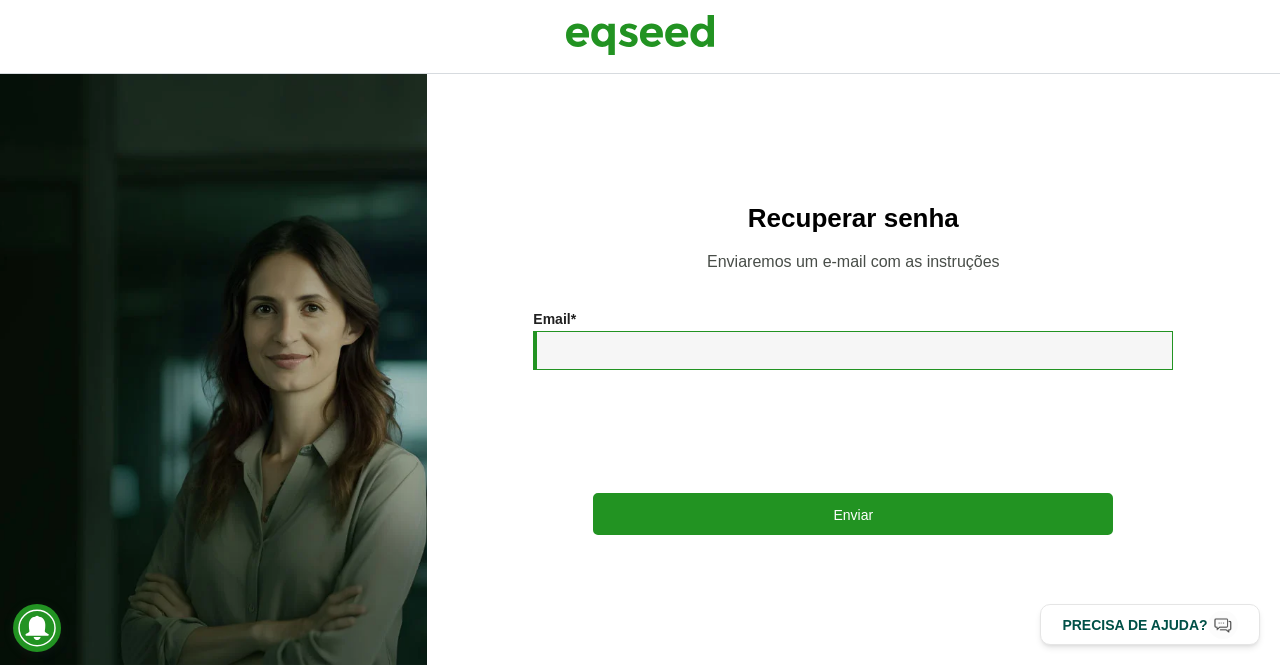click on "Email  *" at bounding box center (853, 350) 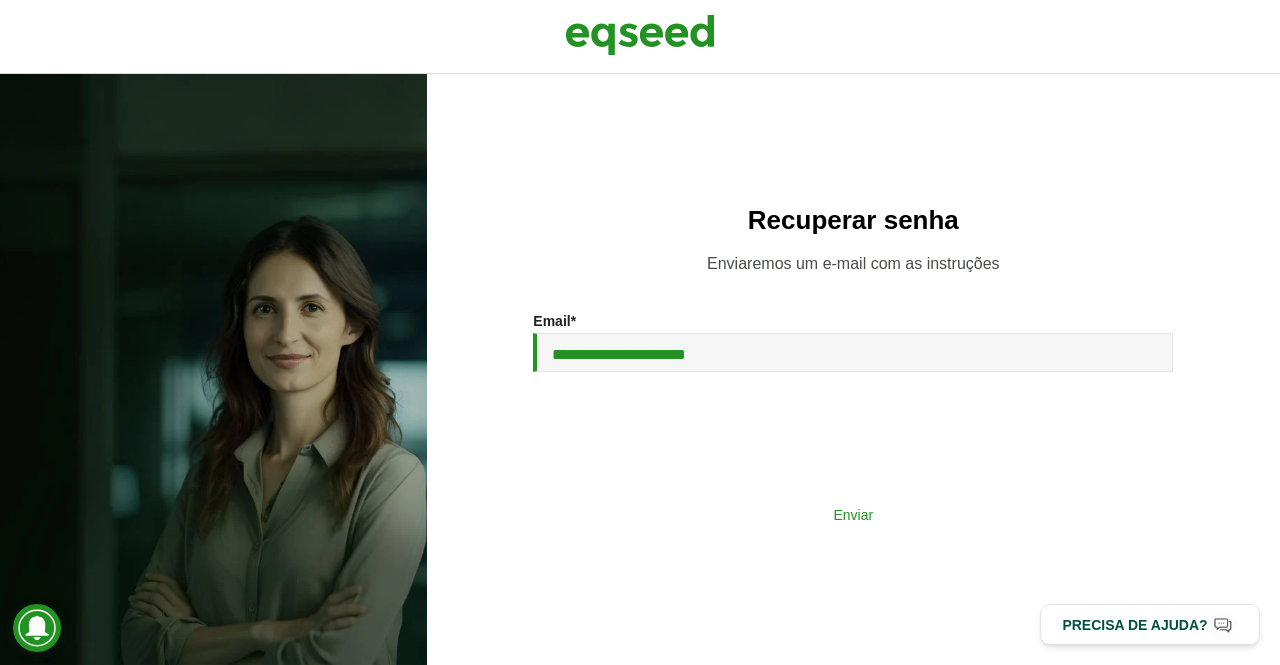 click on "Enviar" at bounding box center [853, 514] 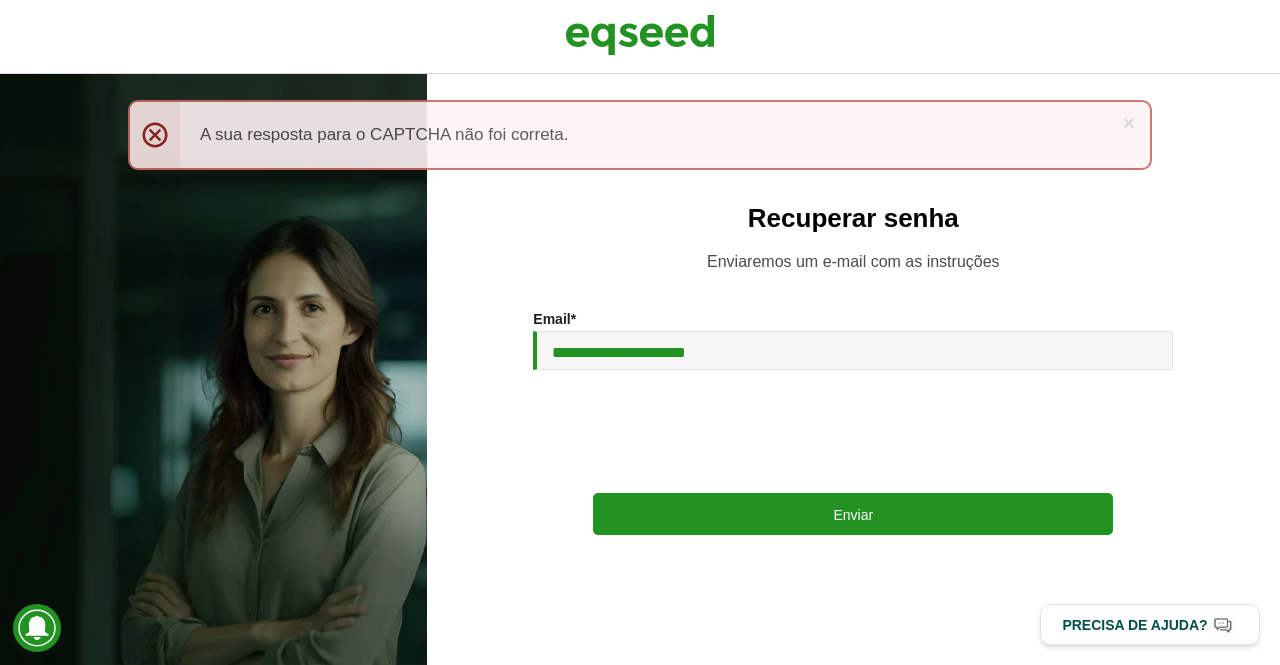scroll, scrollTop: 0, scrollLeft: 0, axis: both 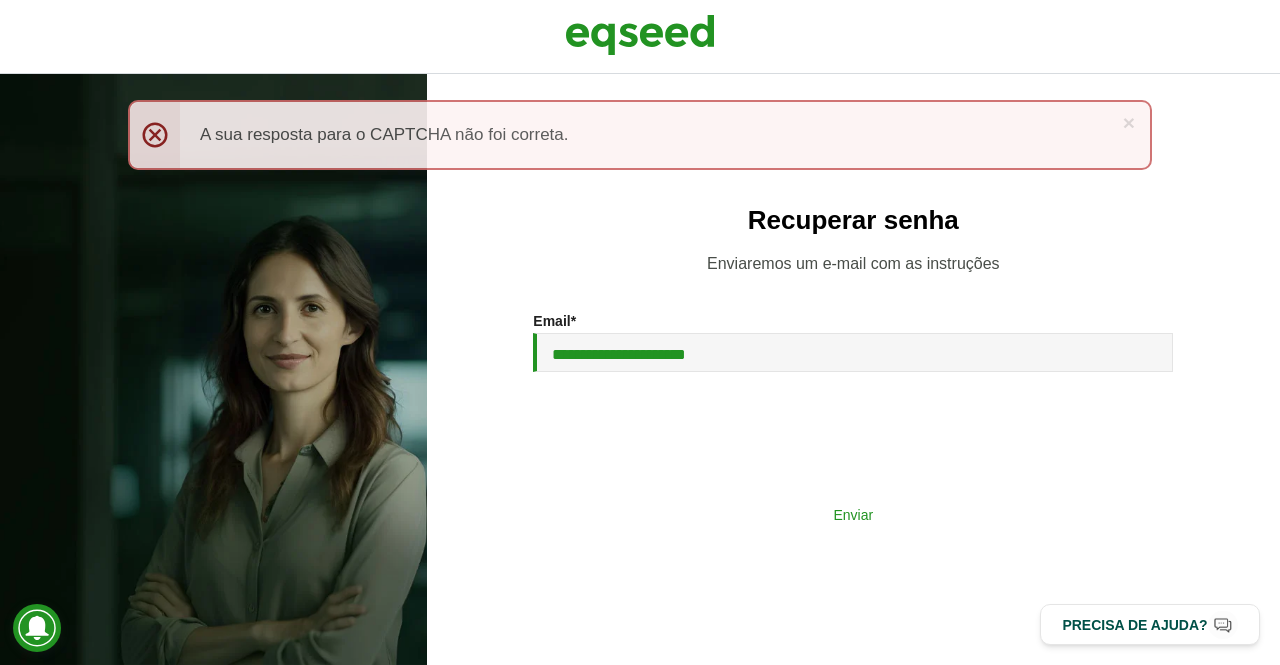 click on "Enviar" at bounding box center (853, 514) 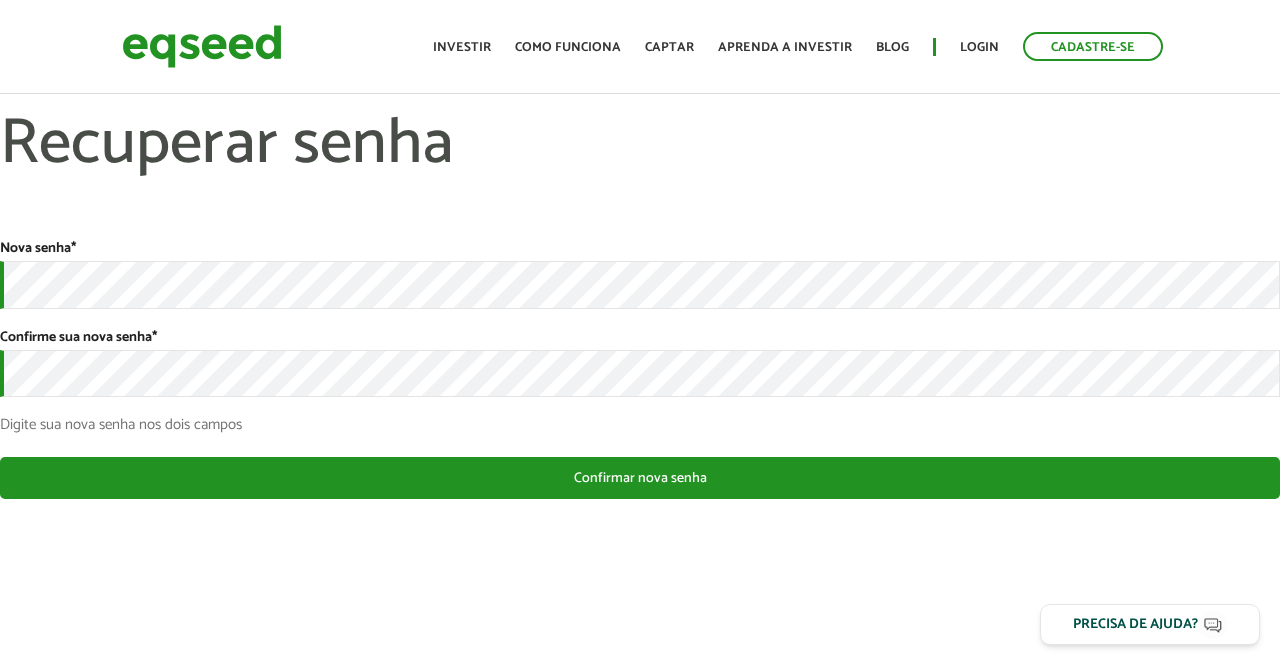scroll, scrollTop: 0, scrollLeft: 0, axis: both 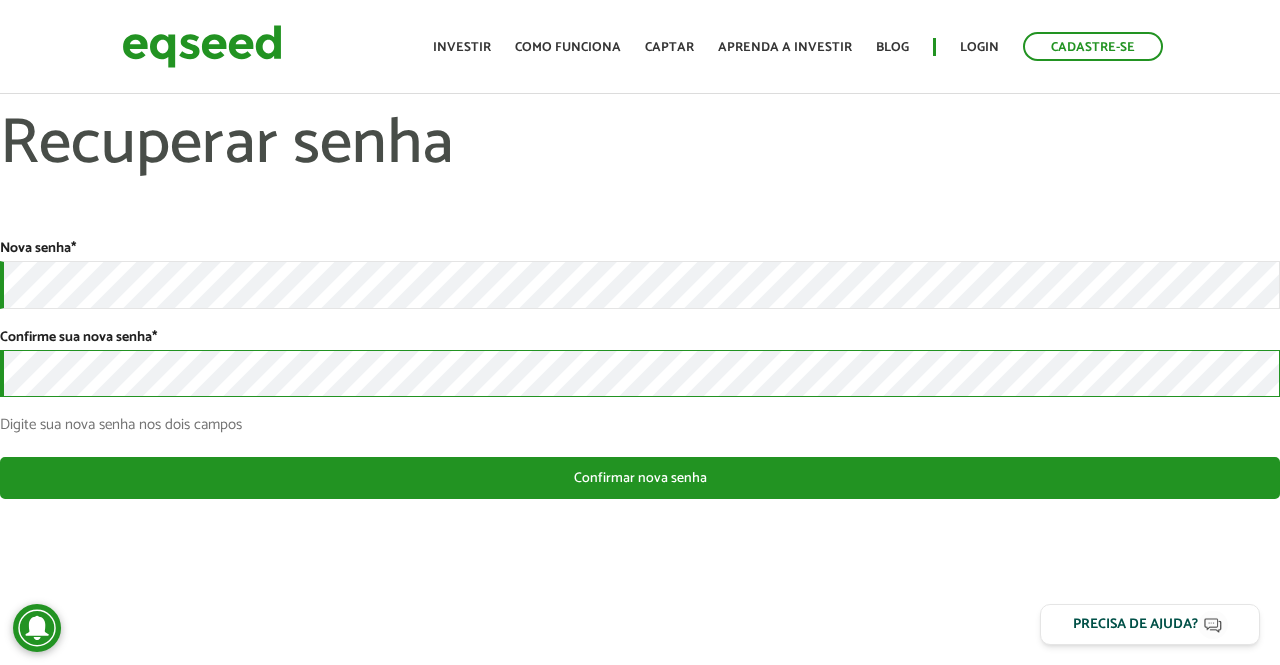 click on "Confirmar nova senha" at bounding box center [640, 478] 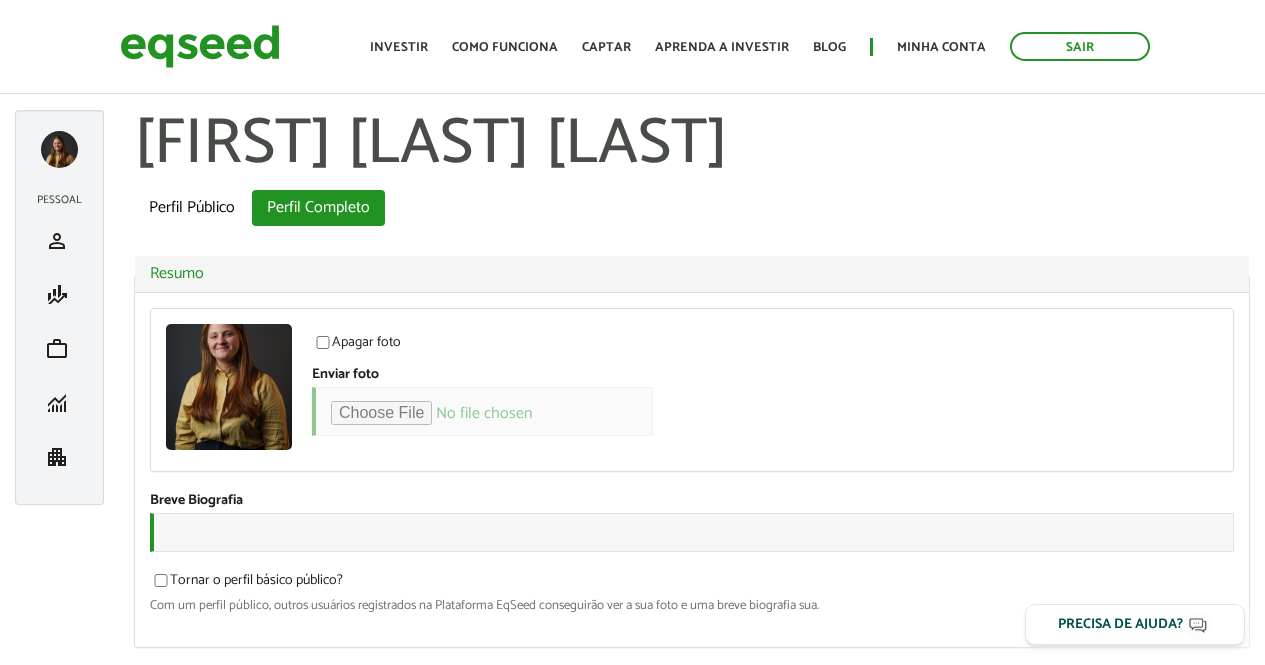 scroll, scrollTop: 0, scrollLeft: 0, axis: both 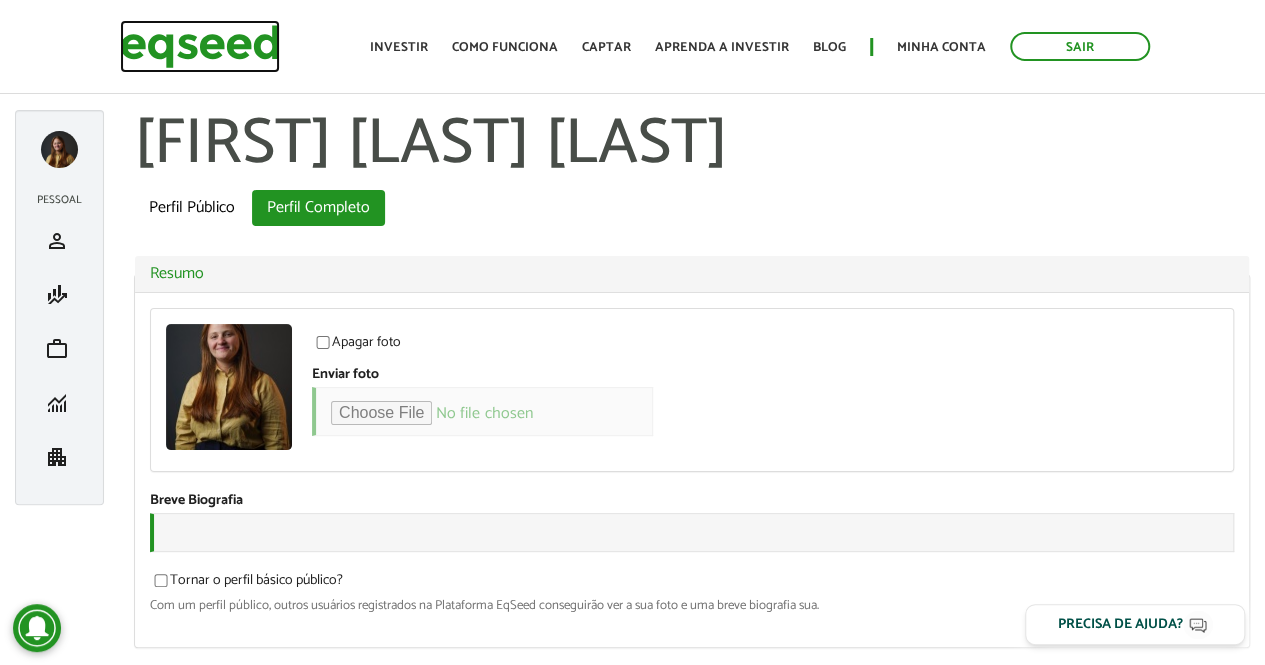 click at bounding box center [200, 46] 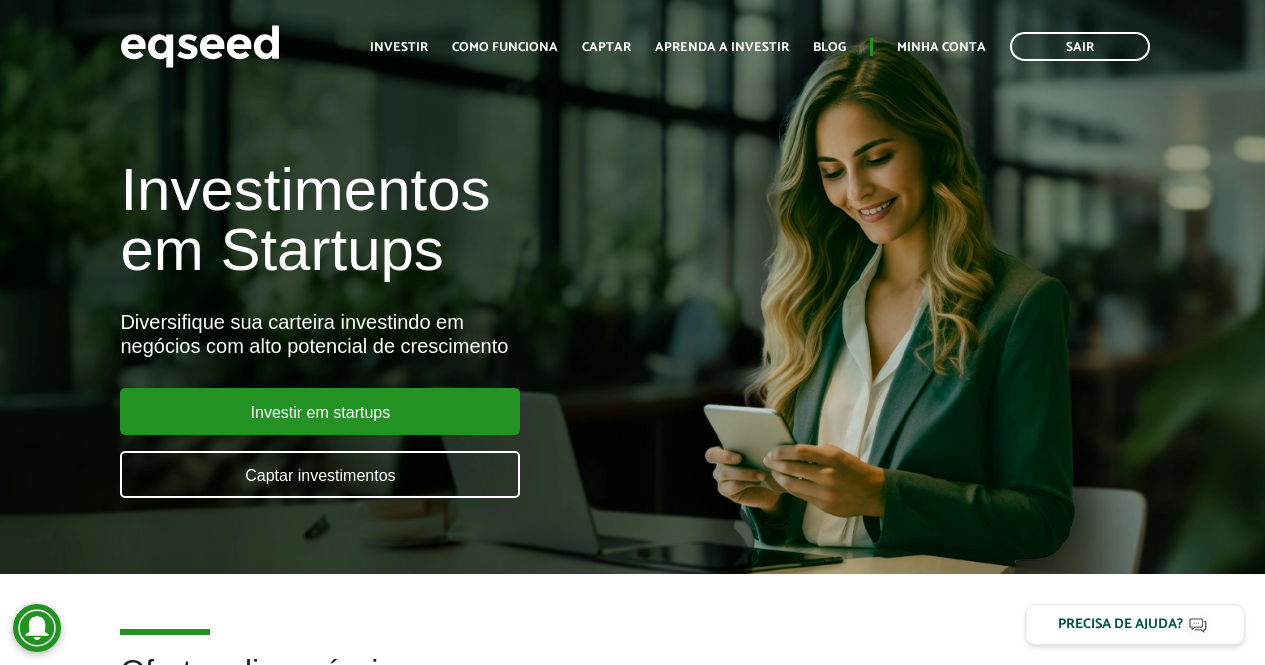 scroll, scrollTop: 0, scrollLeft: 0, axis: both 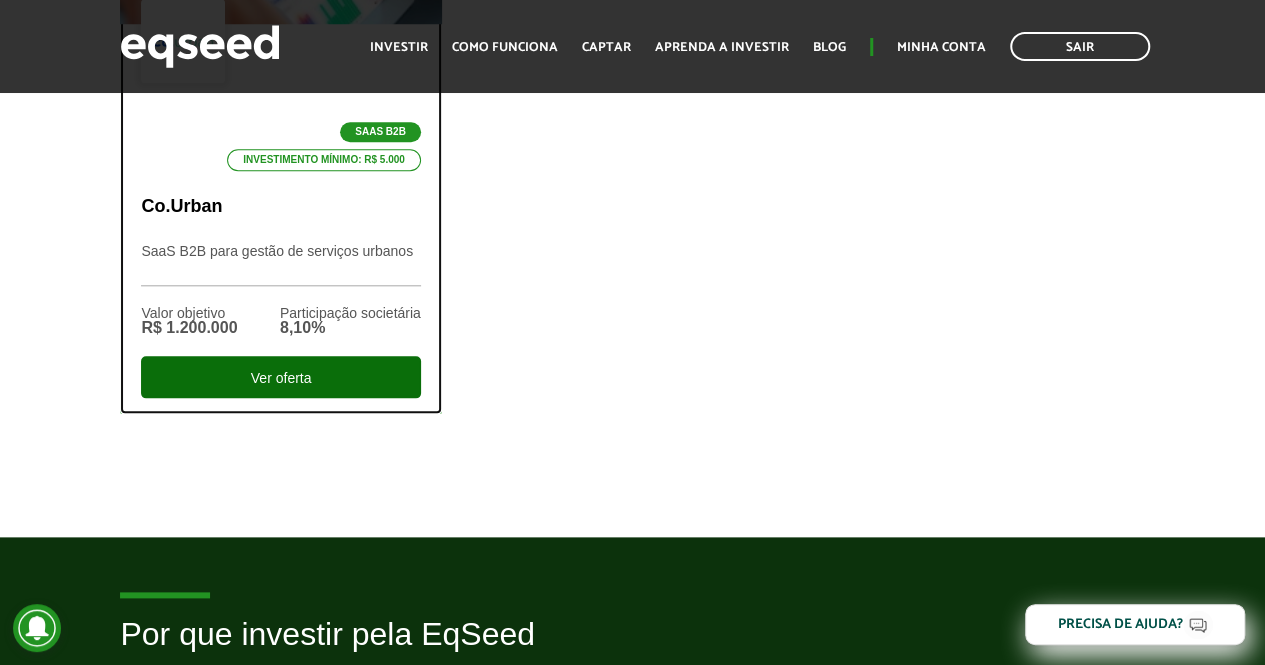 click on "Ver oferta" at bounding box center (280, 377) 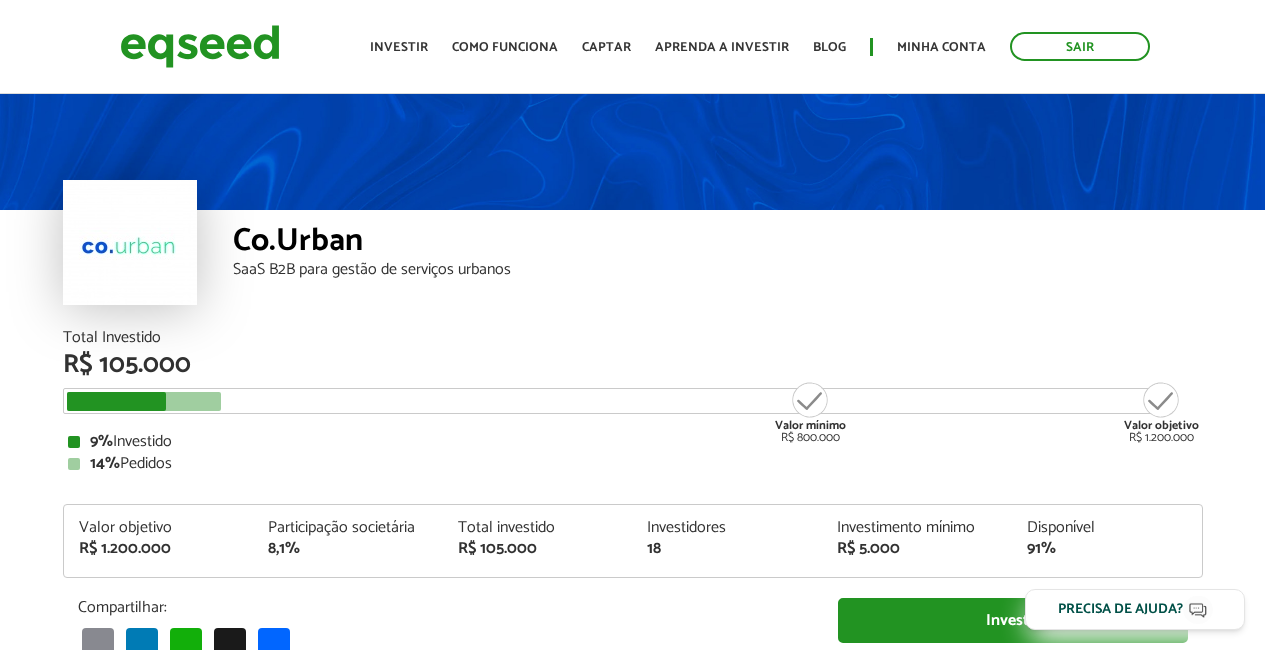 scroll, scrollTop: 0, scrollLeft: 0, axis: both 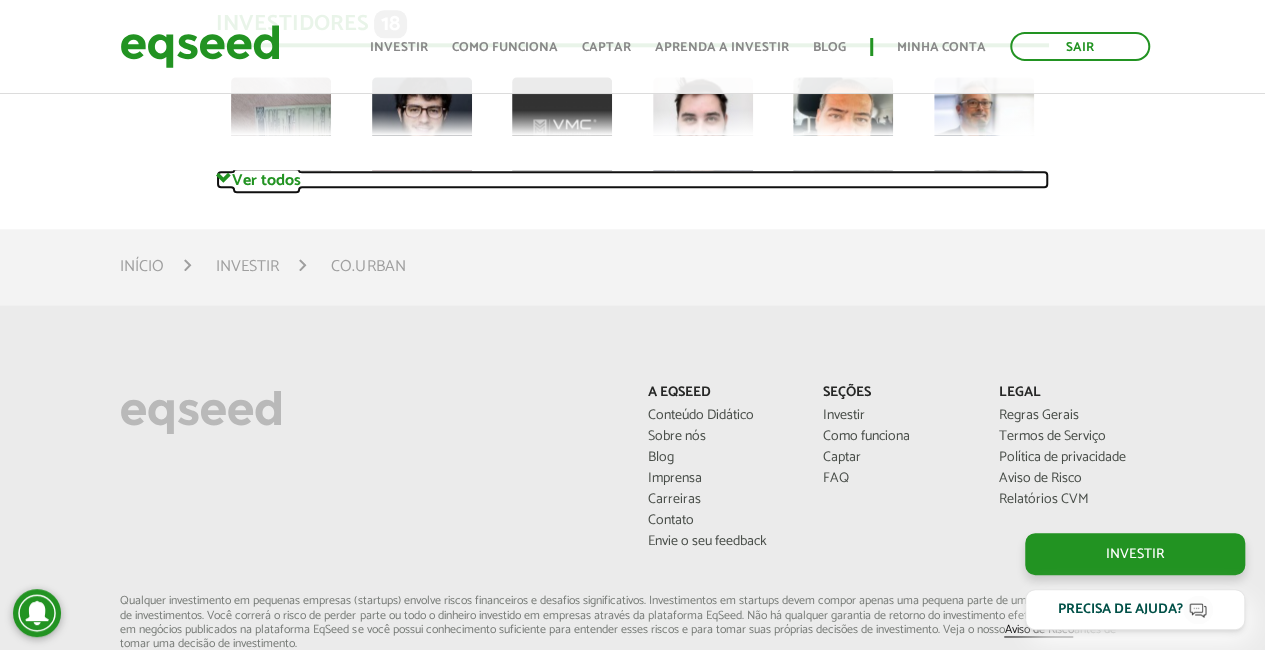 click on "Ver todos" at bounding box center (632, 179) 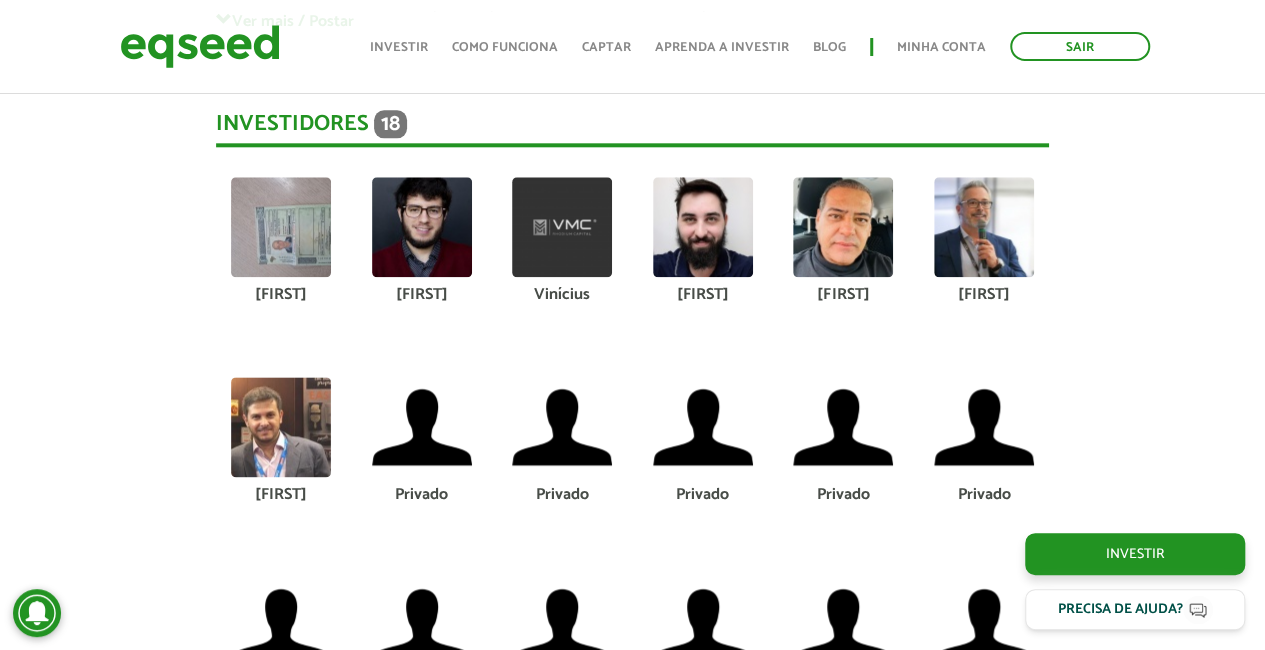 scroll, scrollTop: 4444, scrollLeft: 0, axis: vertical 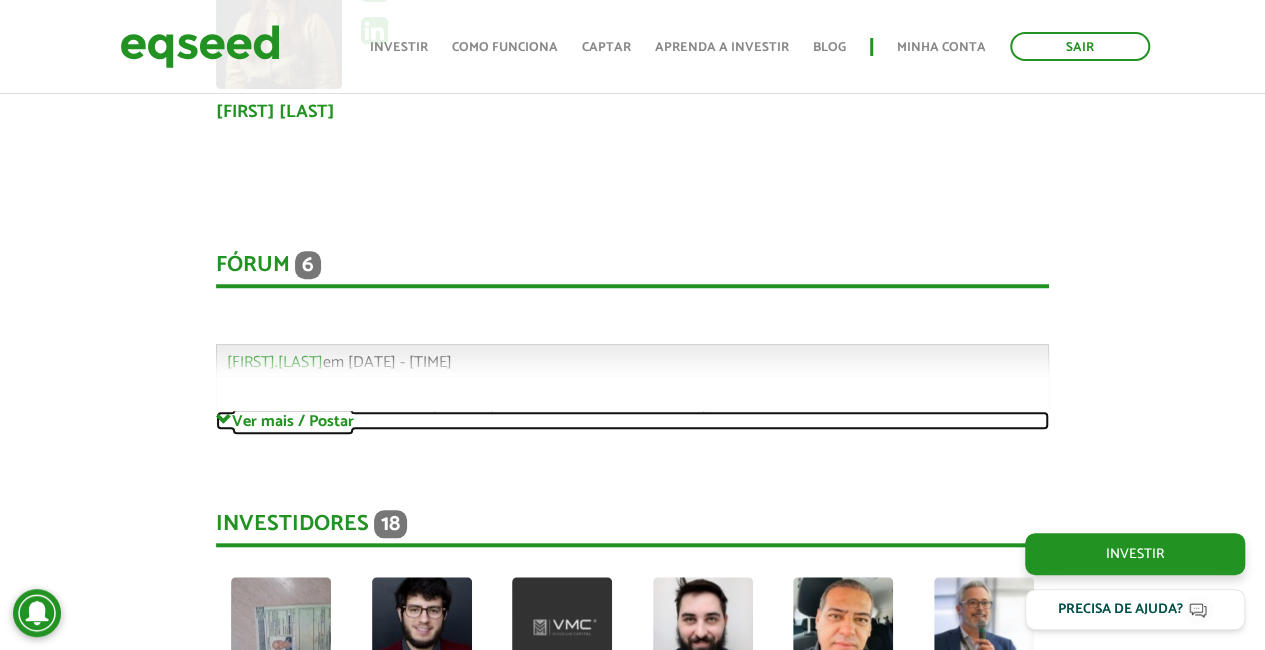 click on "Ver mais / Postar" at bounding box center [632, 420] 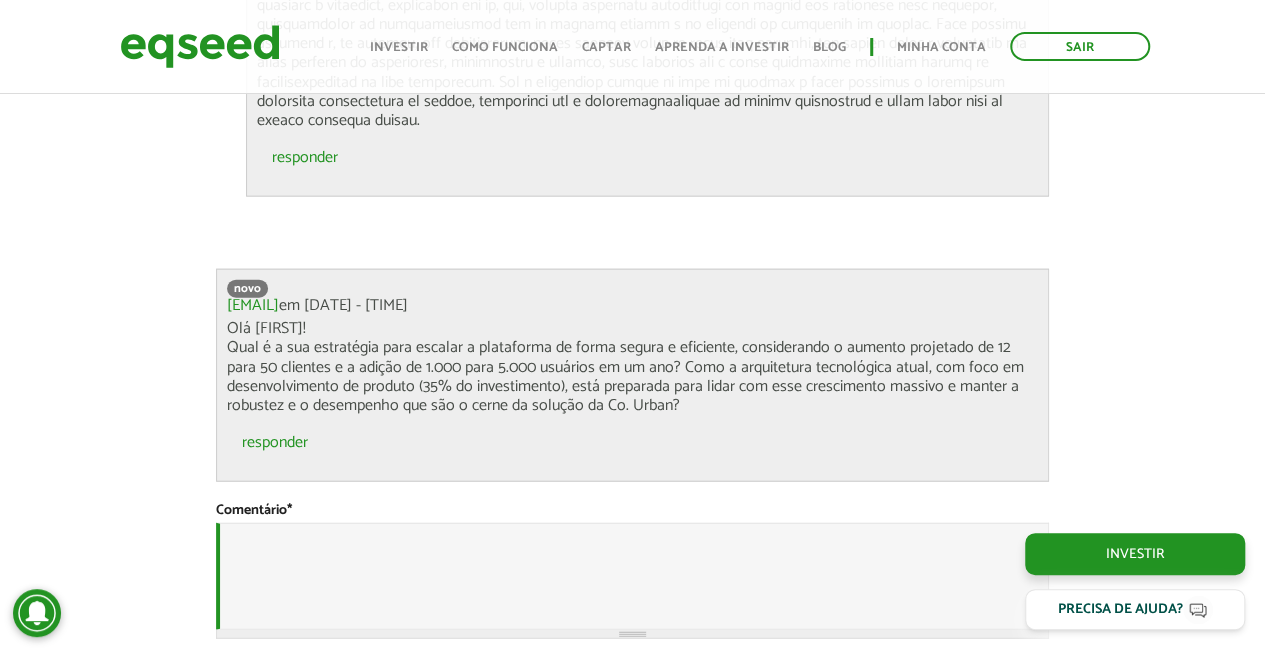 scroll, scrollTop: 6144, scrollLeft: 0, axis: vertical 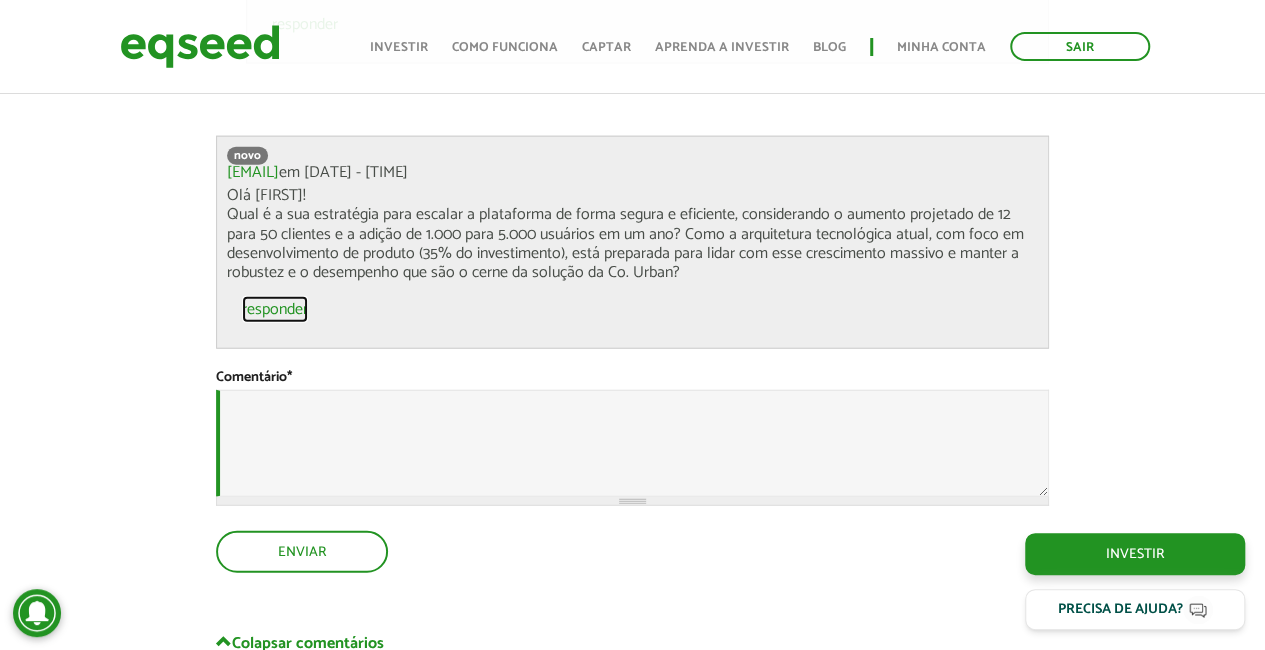 click on "responder" at bounding box center (275, 310) 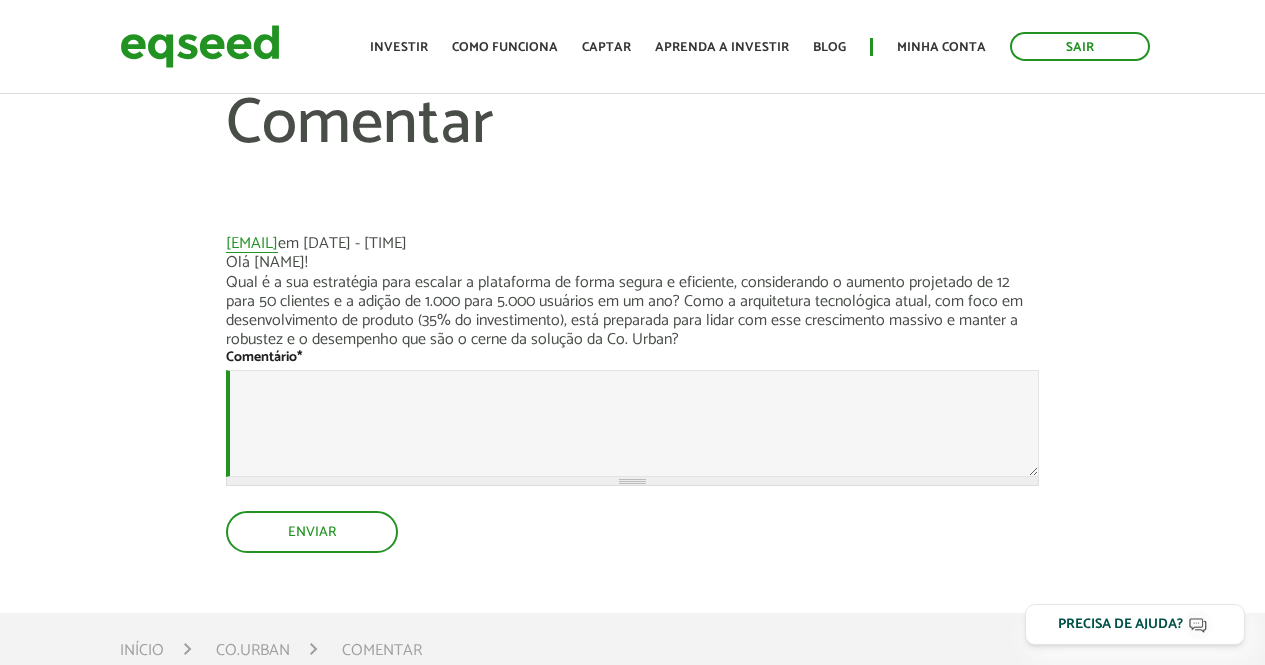 scroll, scrollTop: 0, scrollLeft: 0, axis: both 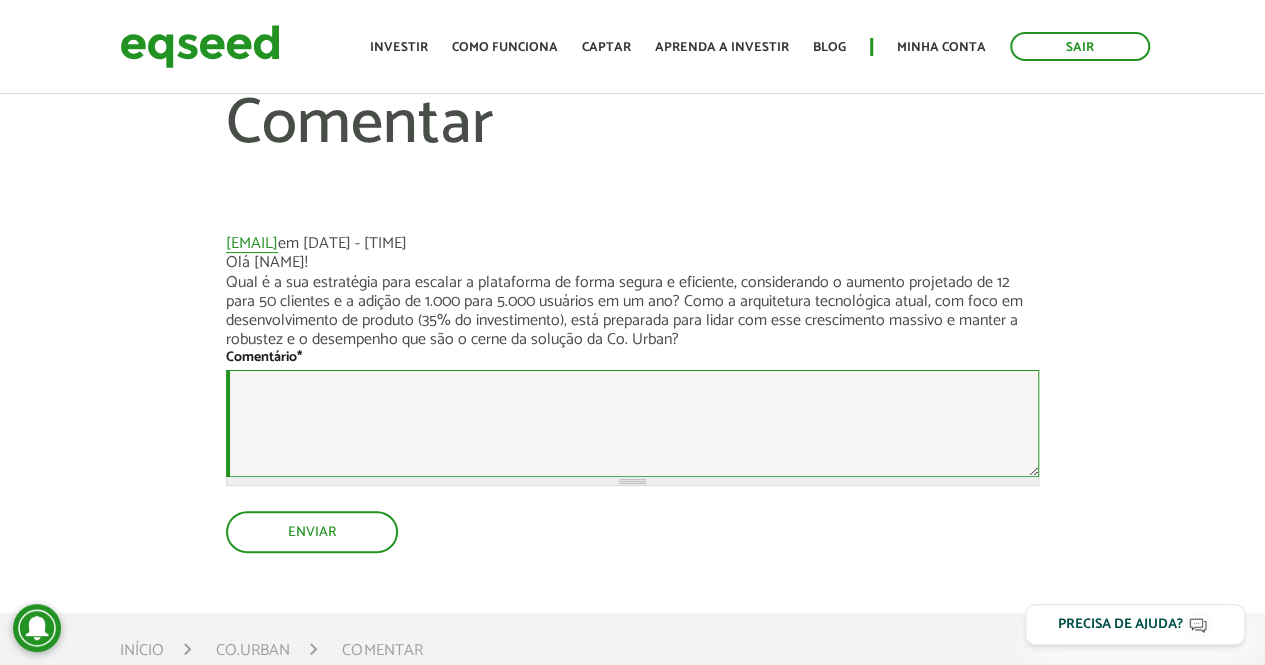 click on "Comentário  *" at bounding box center [632, 423] 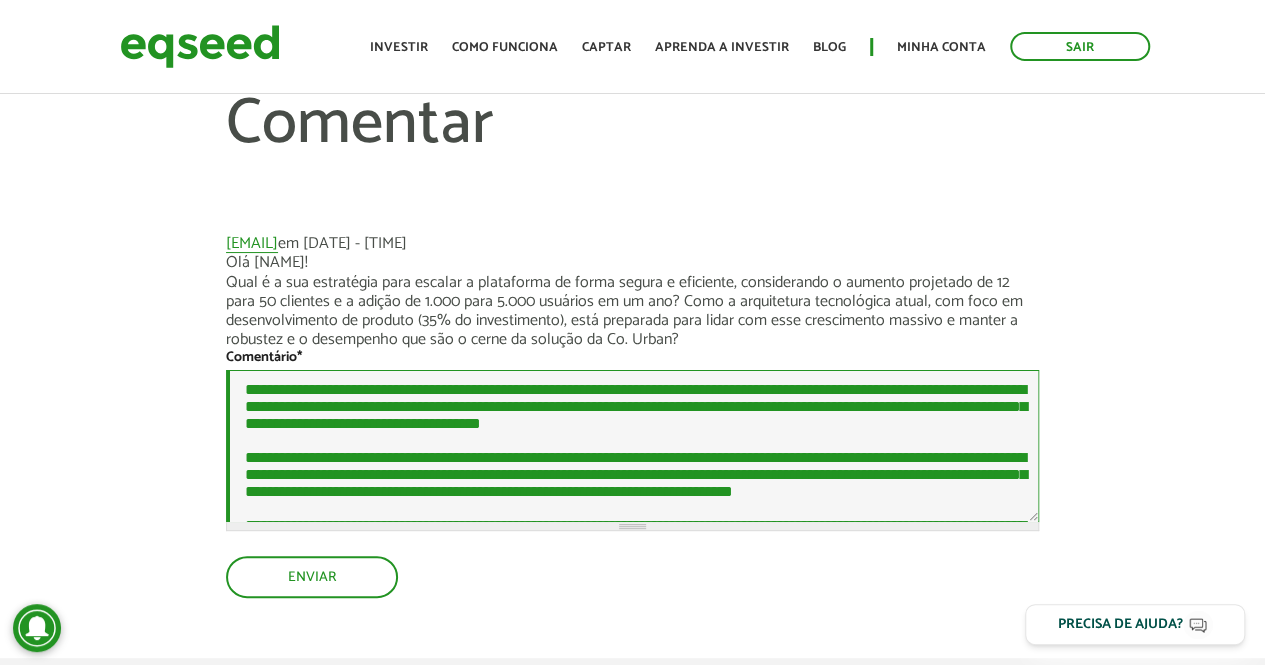 scroll, scrollTop: 0, scrollLeft: 0, axis: both 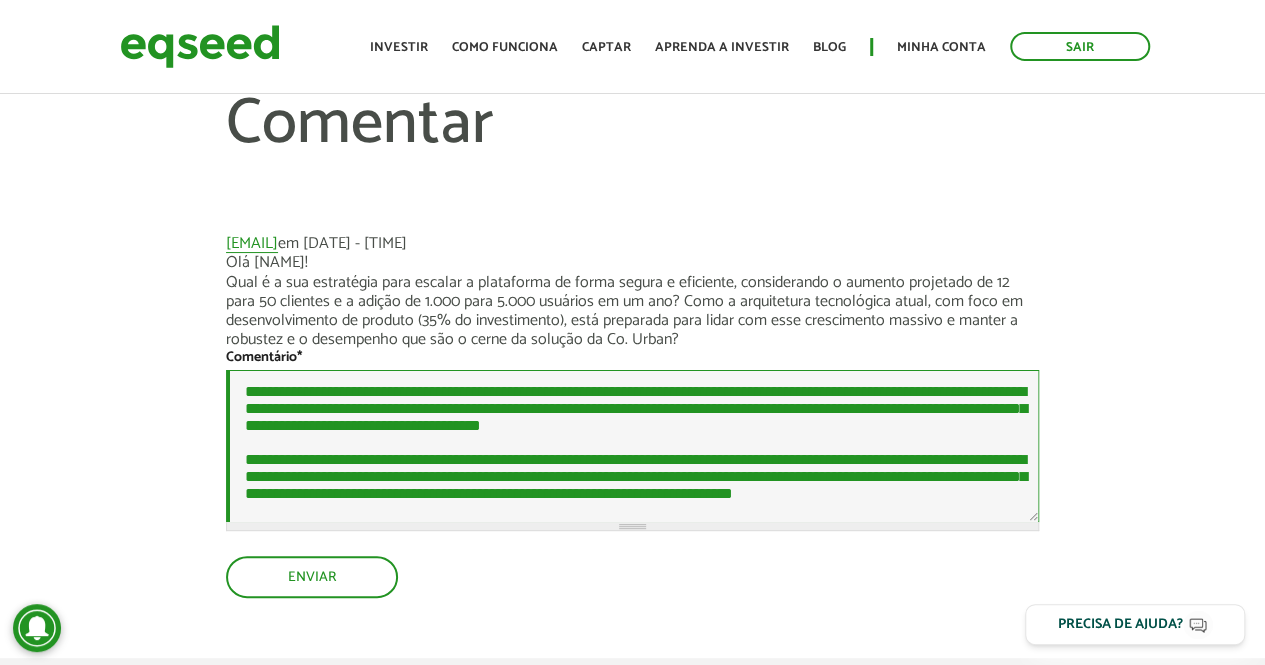 click on "Comentário  *" at bounding box center (632, 445) 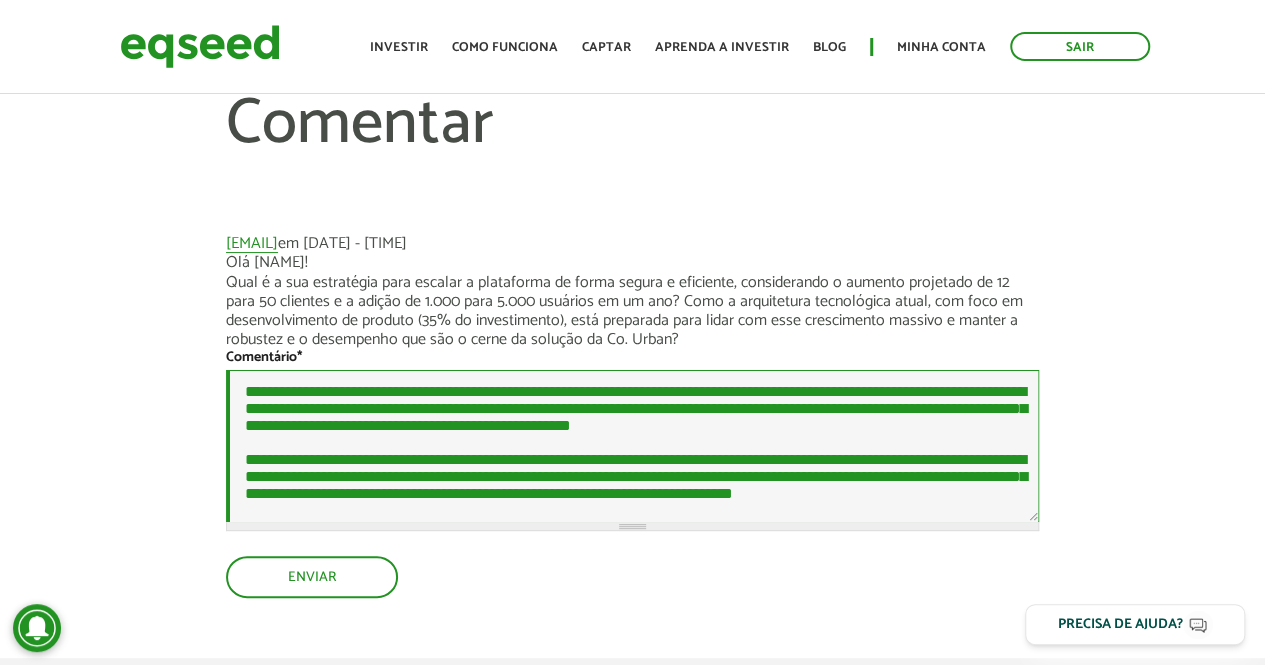 drag, startPoint x: 336, startPoint y: 393, endPoint x: 834, endPoint y: 439, distance: 500.12 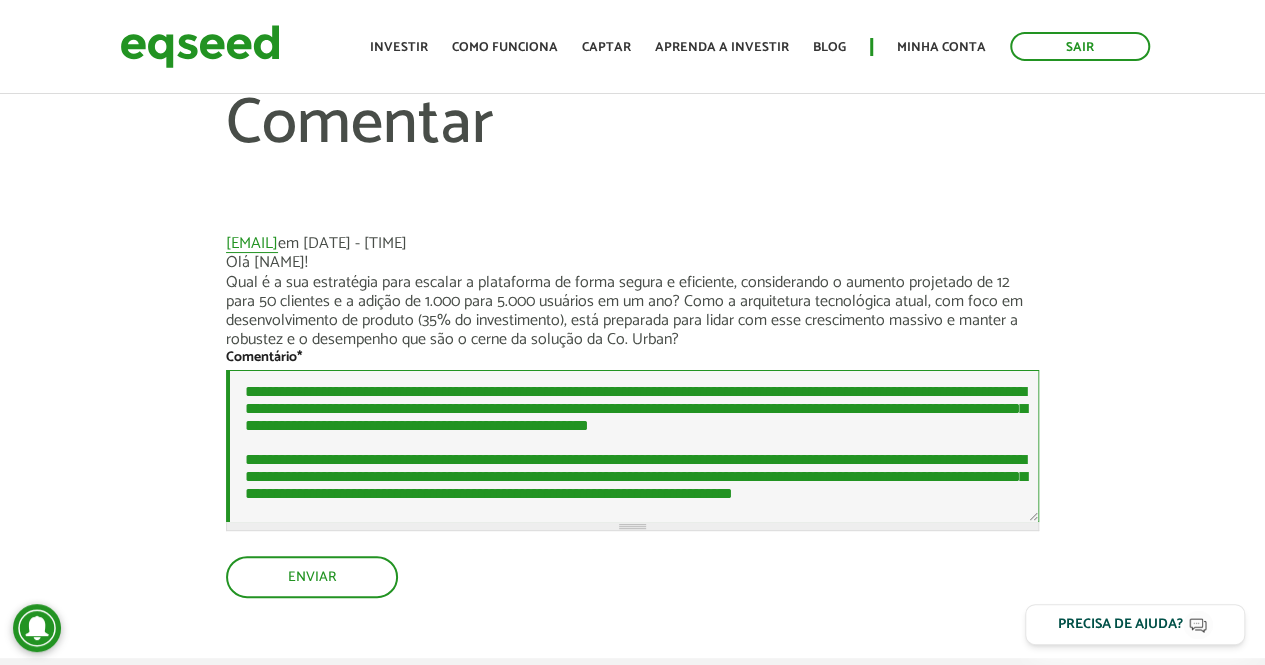 click on "Comentário  *" at bounding box center [632, 445] 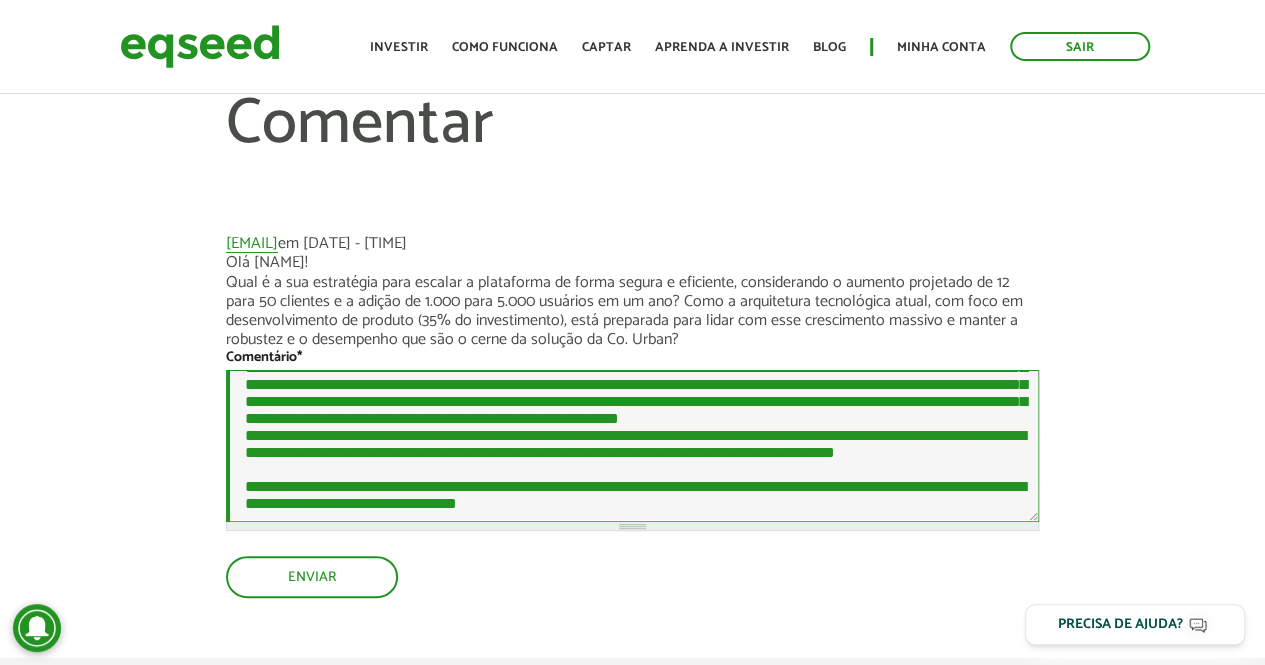 scroll, scrollTop: 44, scrollLeft: 0, axis: vertical 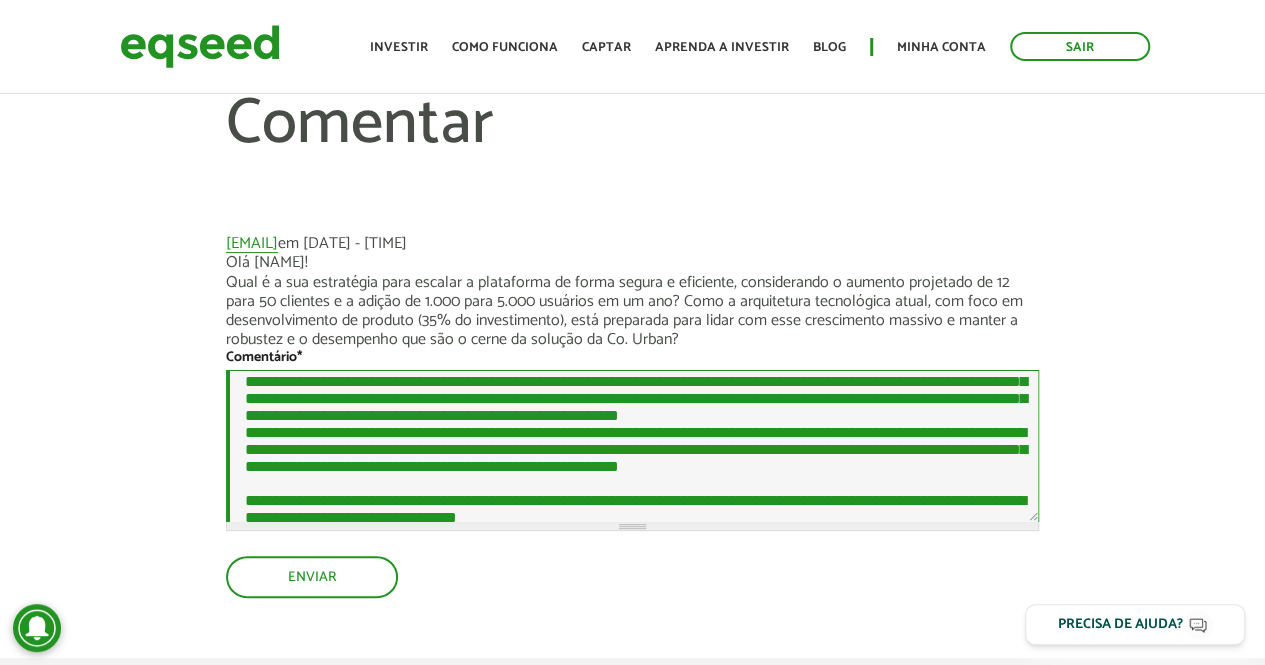 click on "Comentário  *" at bounding box center [632, 445] 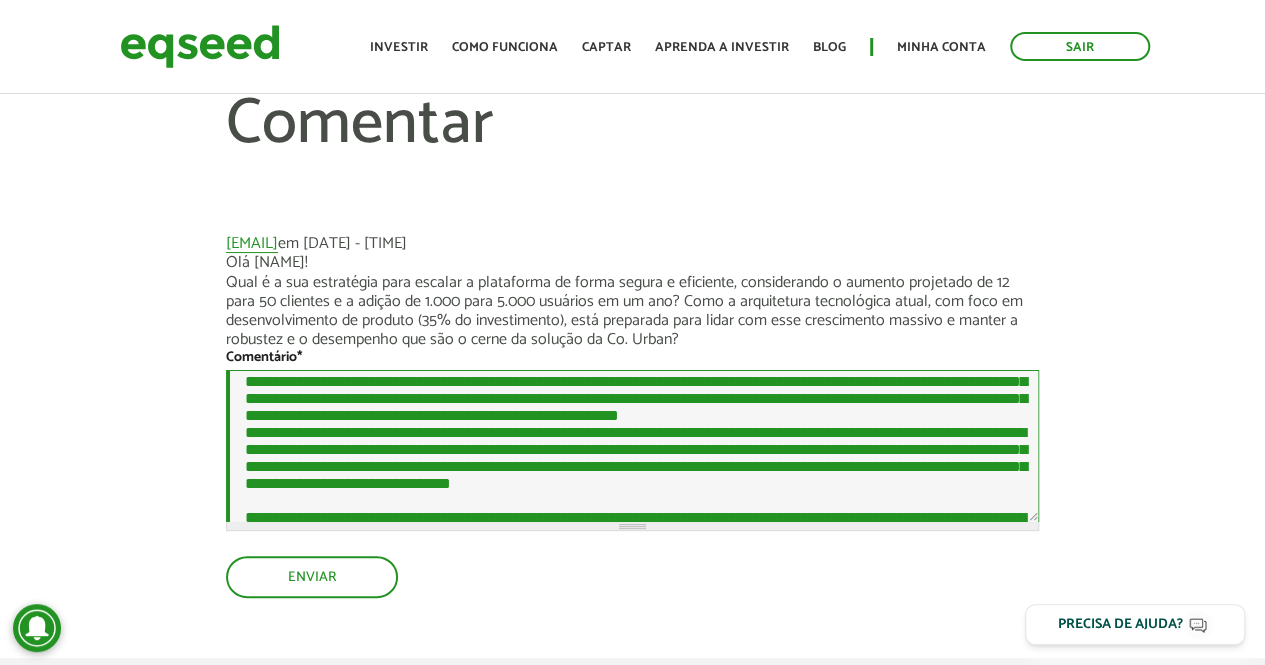 scroll, scrollTop: 70, scrollLeft: 0, axis: vertical 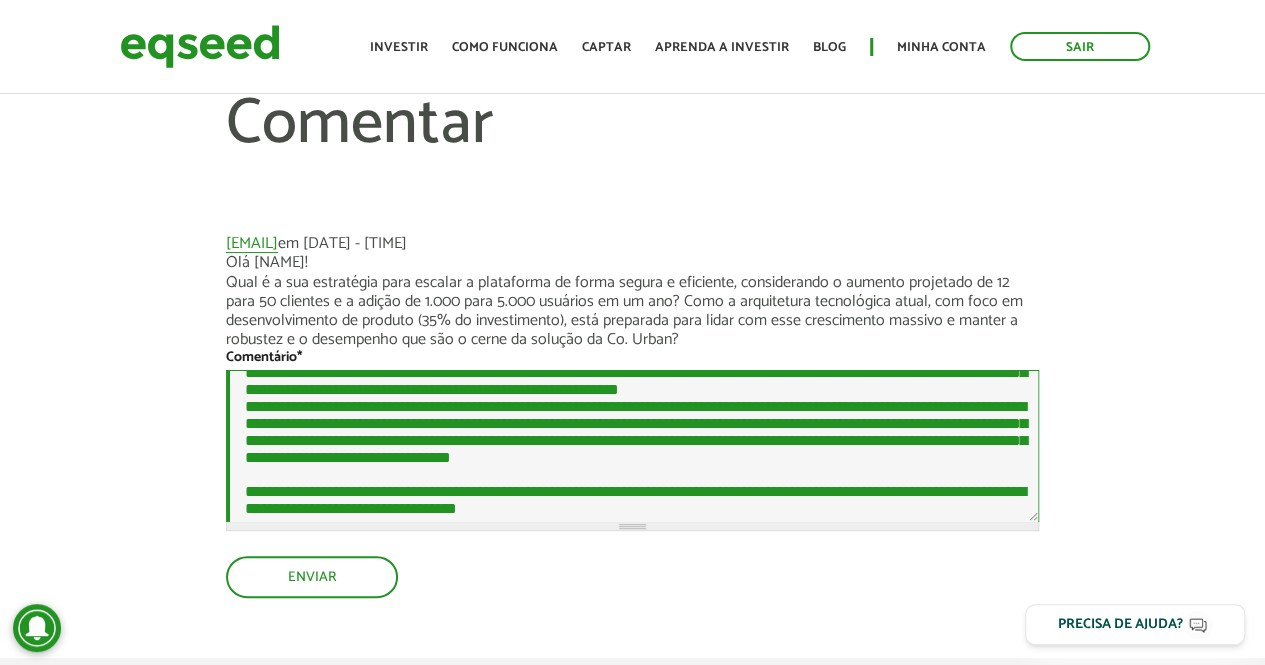 click on "Comentário  *" at bounding box center [632, 445] 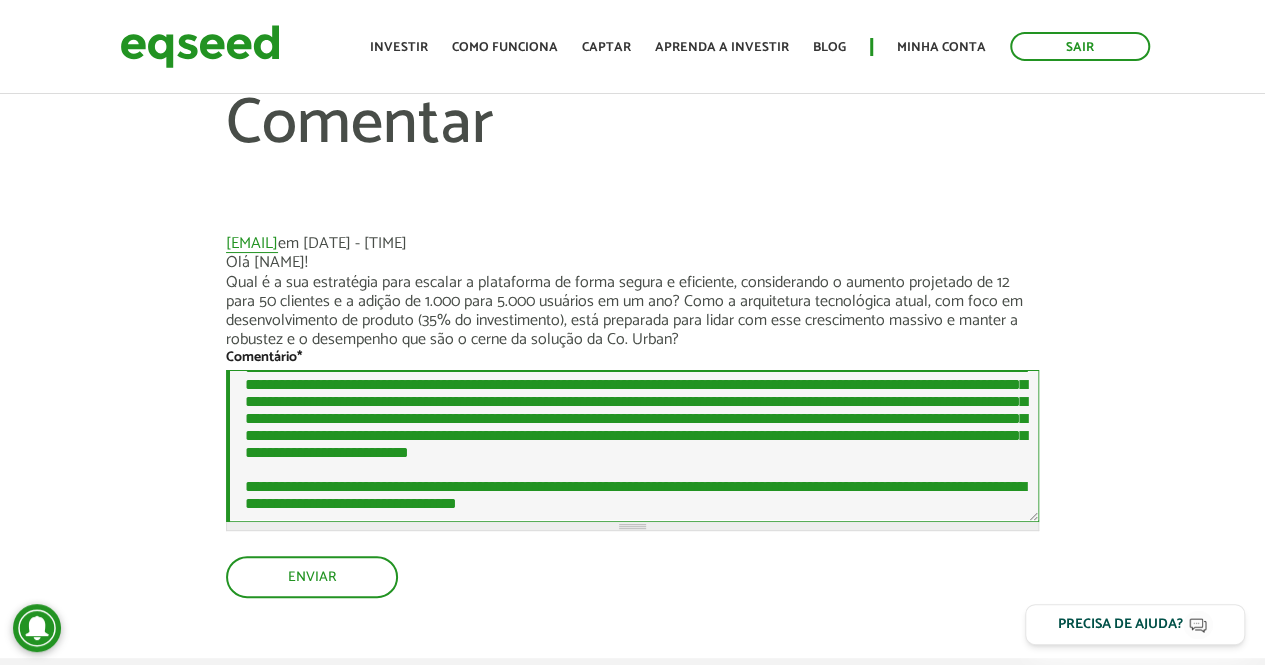 scroll, scrollTop: 0, scrollLeft: 0, axis: both 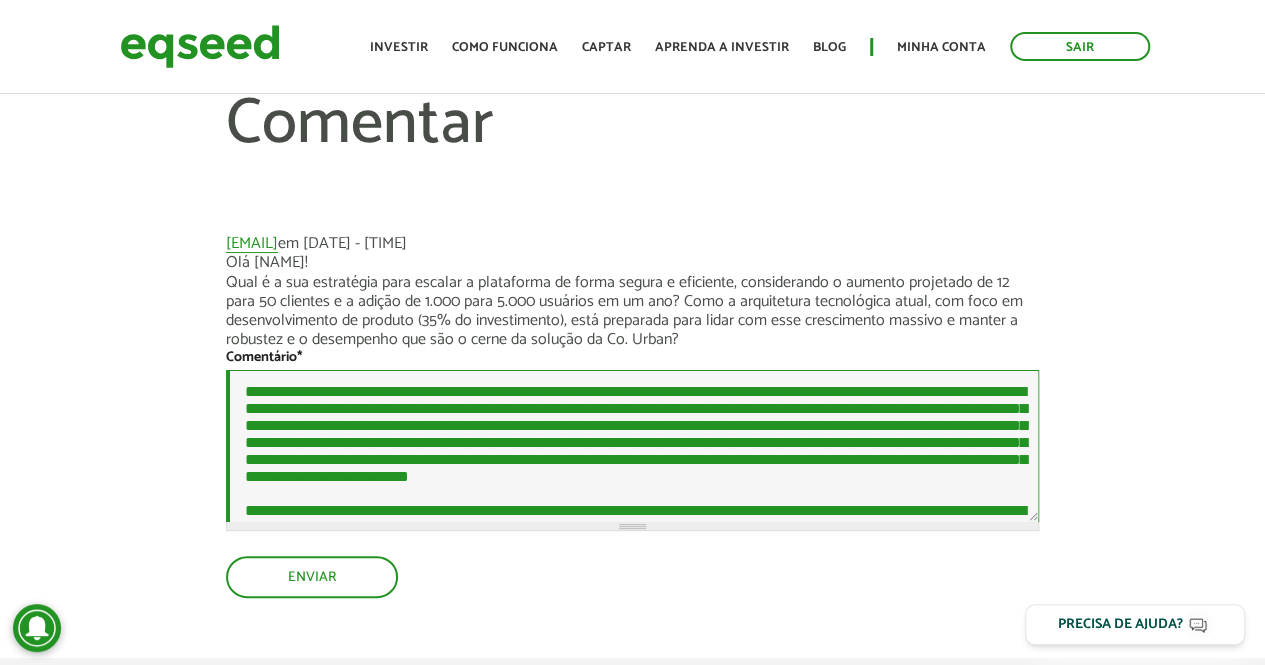 drag, startPoint x: 304, startPoint y: 493, endPoint x: 344, endPoint y: 493, distance: 40 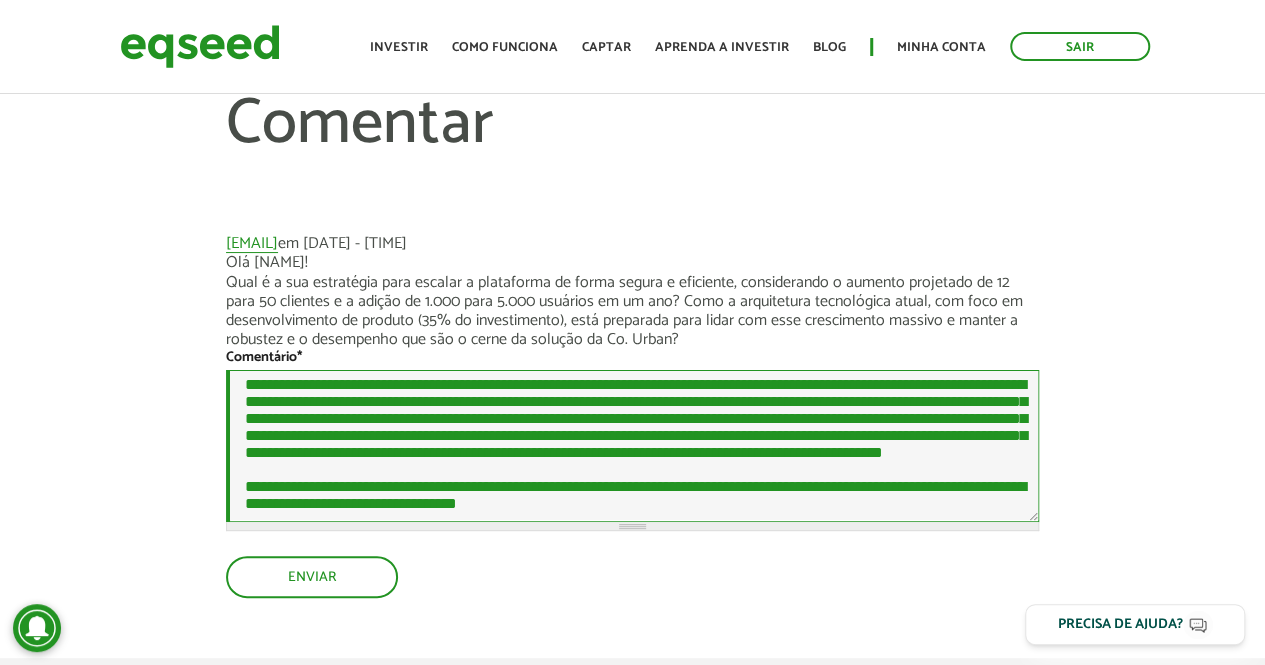 scroll, scrollTop: 96, scrollLeft: 0, axis: vertical 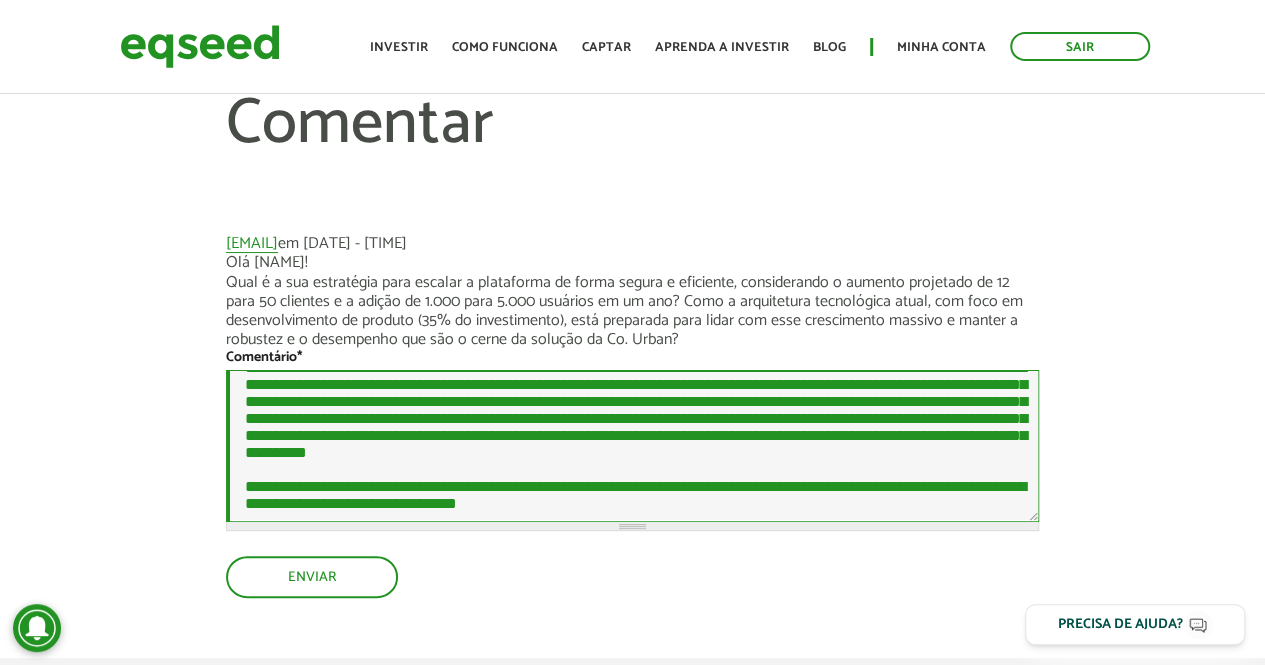 paste on "**********" 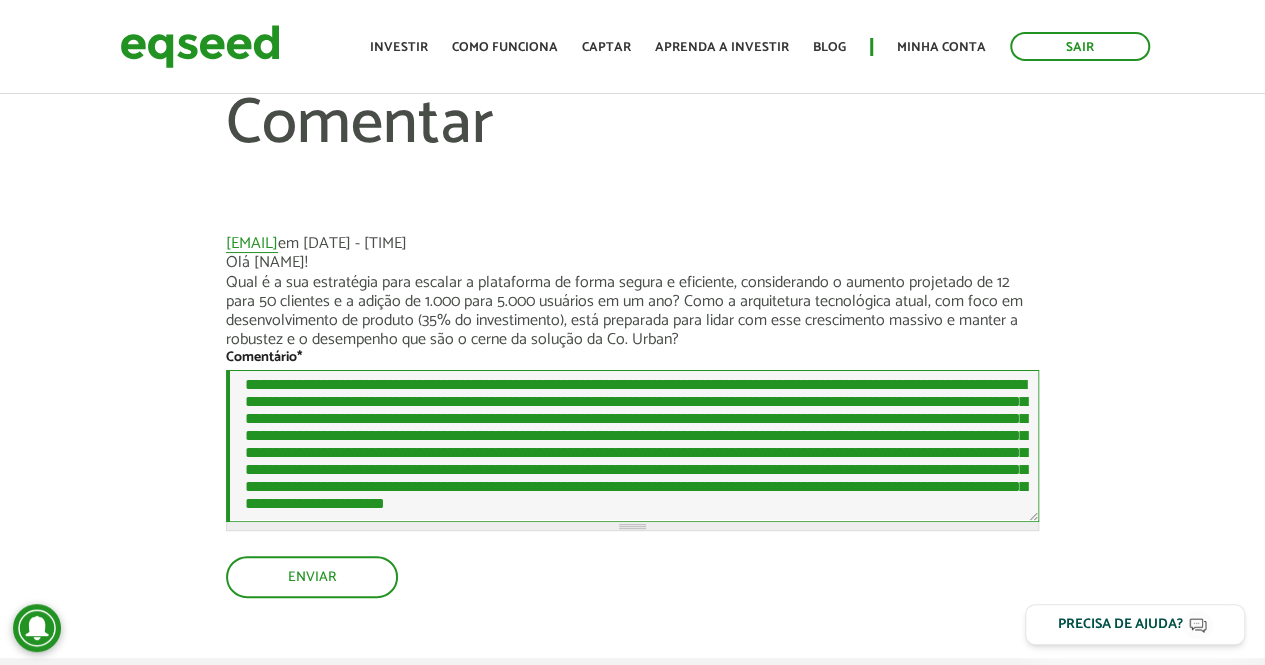 scroll, scrollTop: 96, scrollLeft: 0, axis: vertical 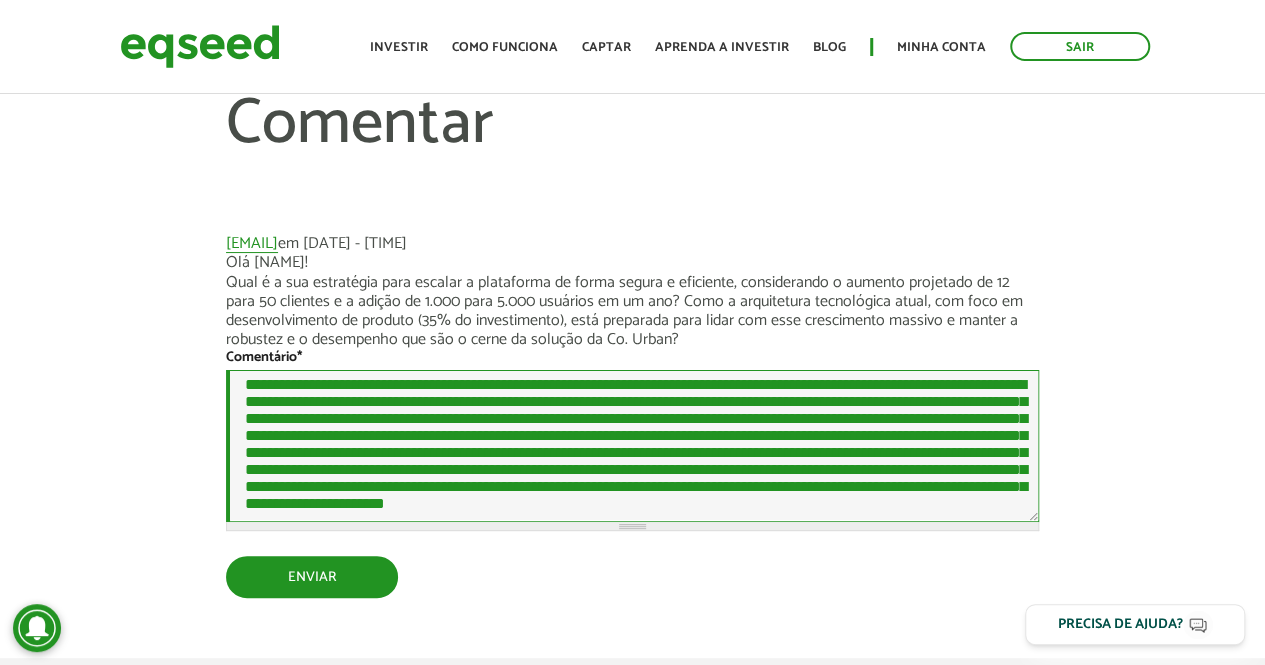 type on "**********" 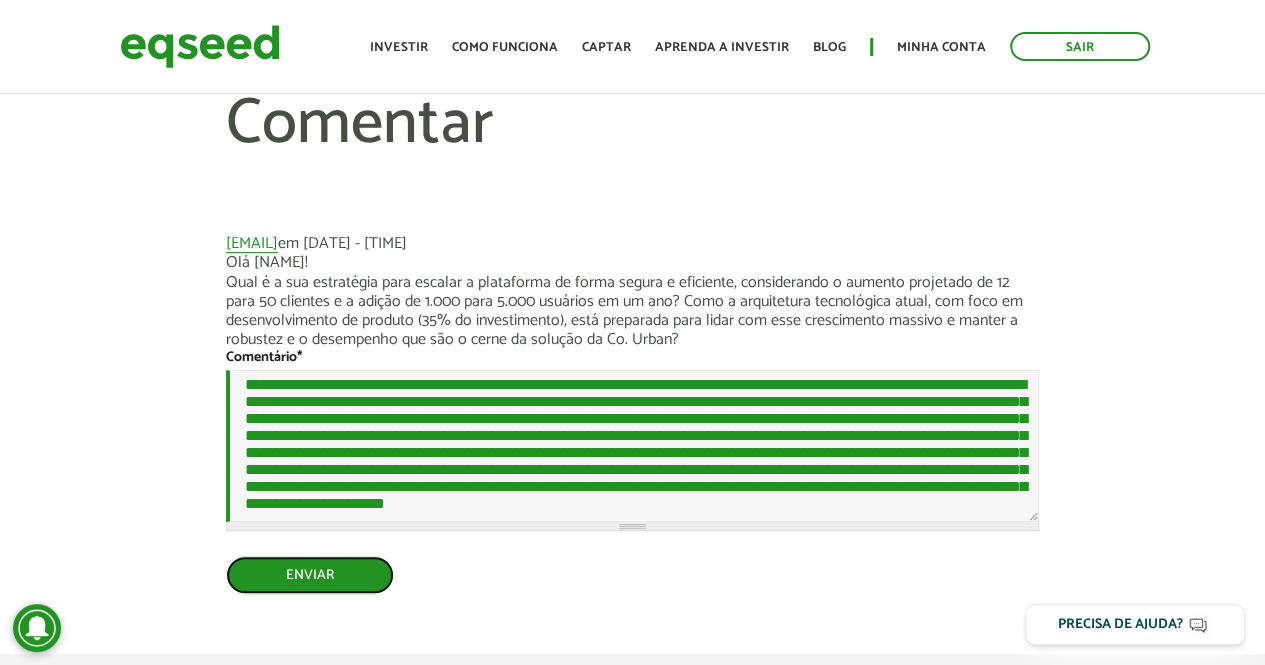 click on "Enviar" at bounding box center (310, 575) 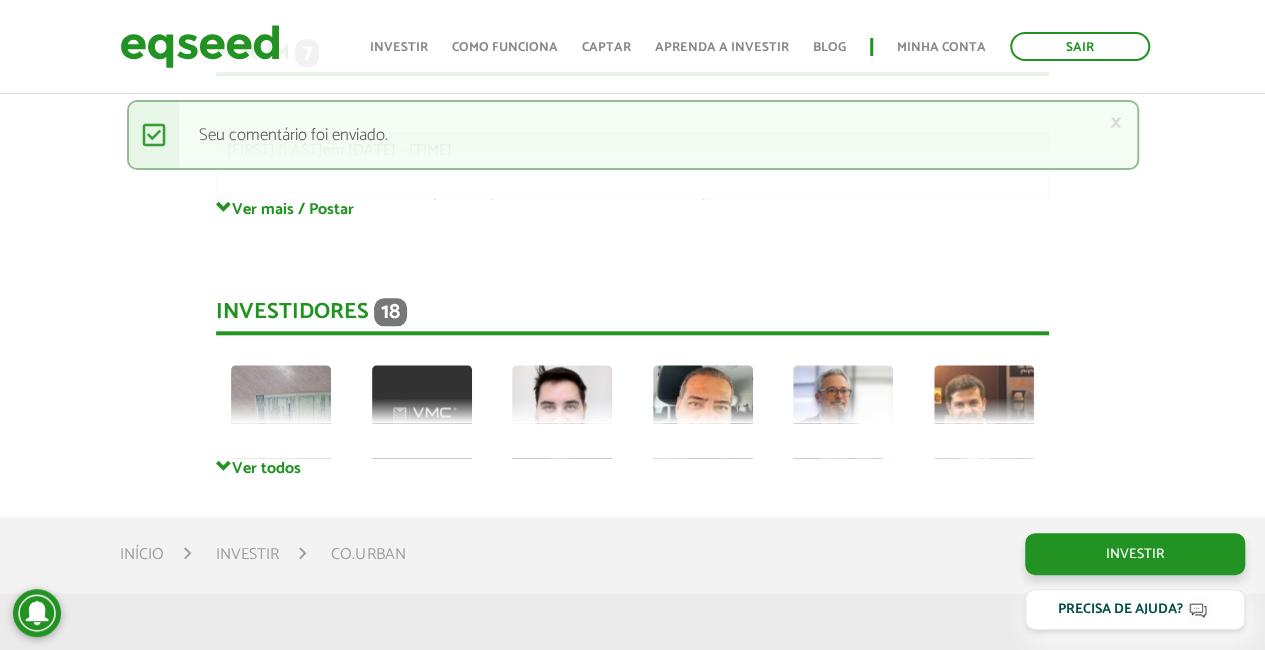 scroll, scrollTop: 4656, scrollLeft: 0, axis: vertical 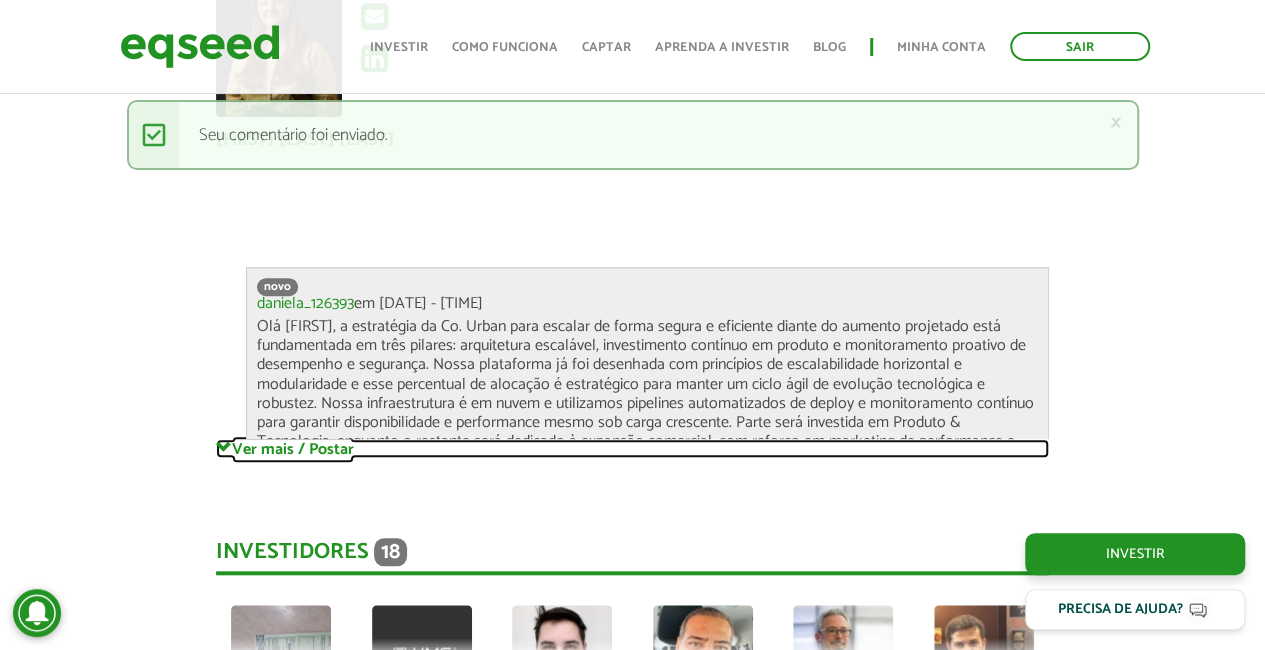 click on "Ver mais / Postar" at bounding box center [632, 448] 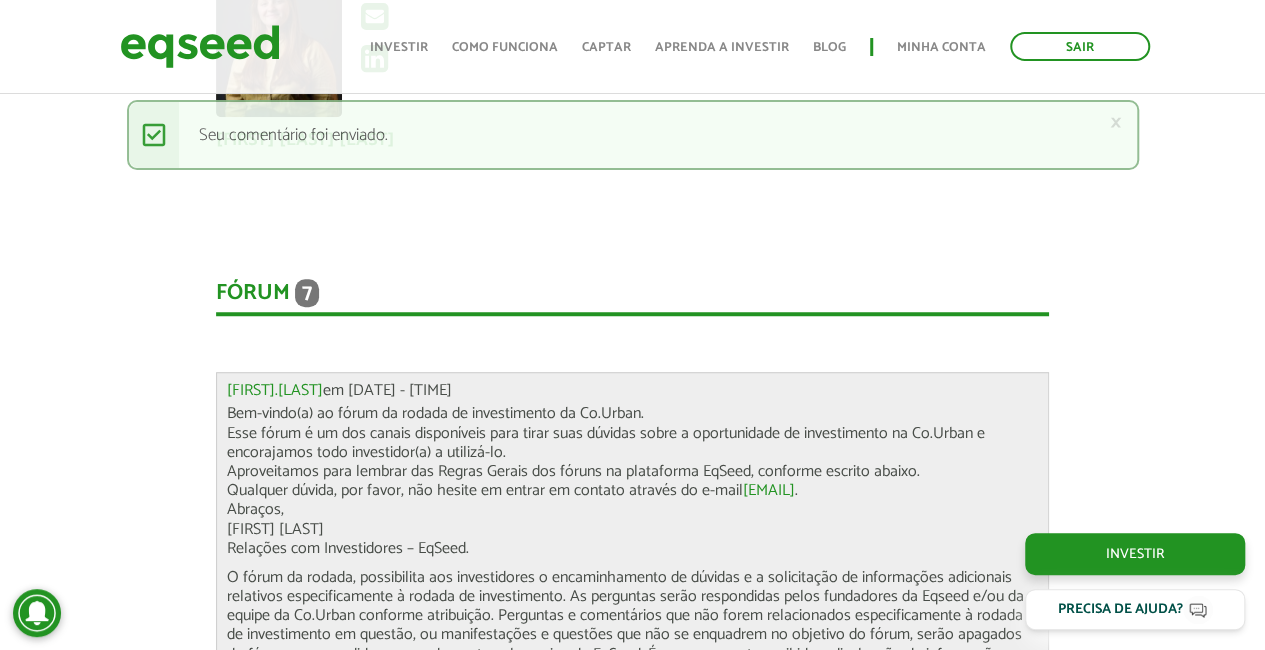 scroll, scrollTop: 0, scrollLeft: 0, axis: both 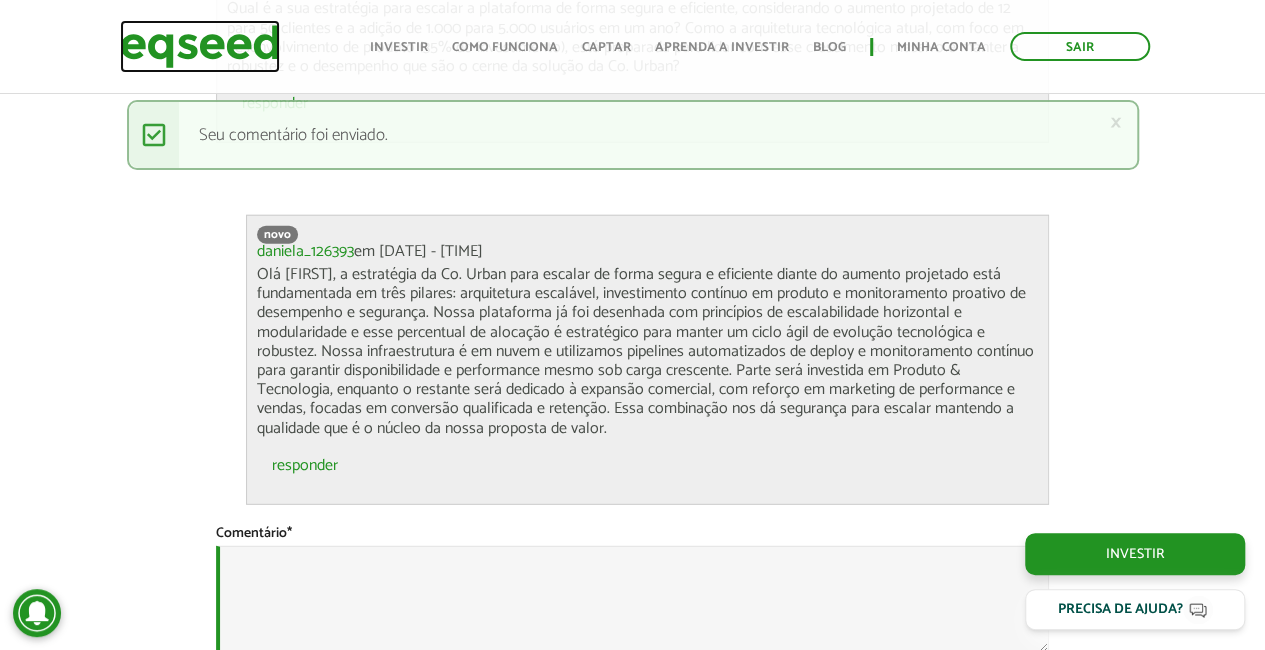 click at bounding box center [200, 46] 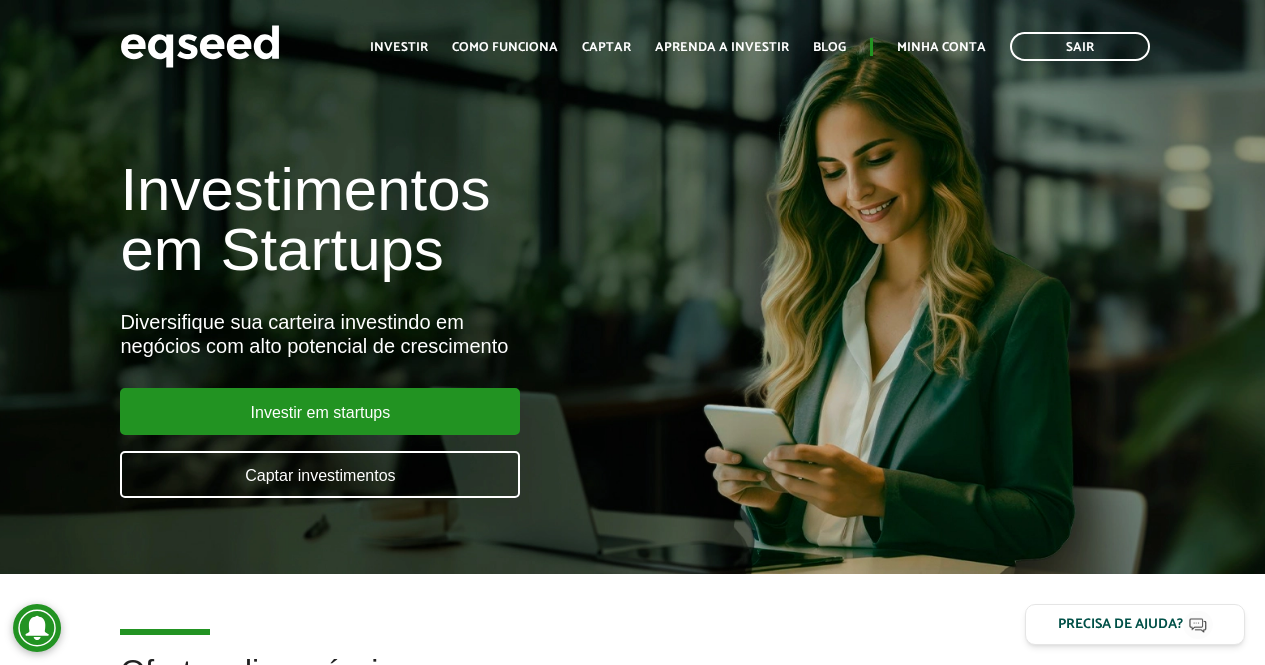 scroll, scrollTop: 0, scrollLeft: 0, axis: both 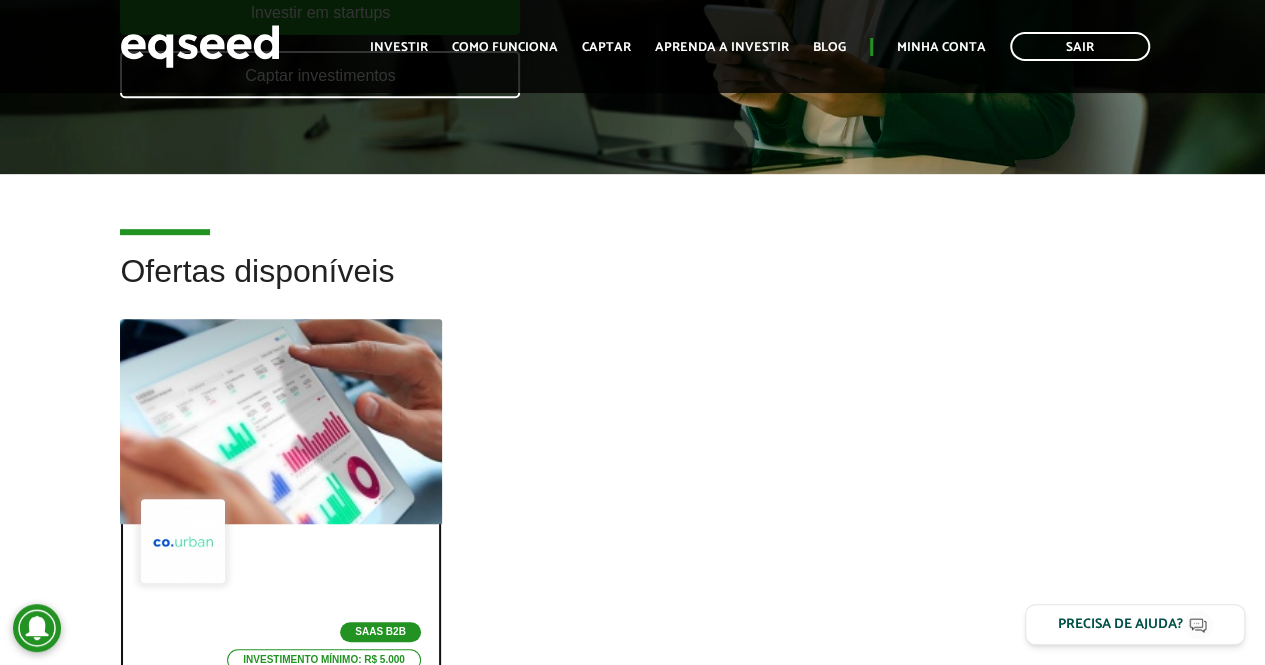 click at bounding box center [281, 422] 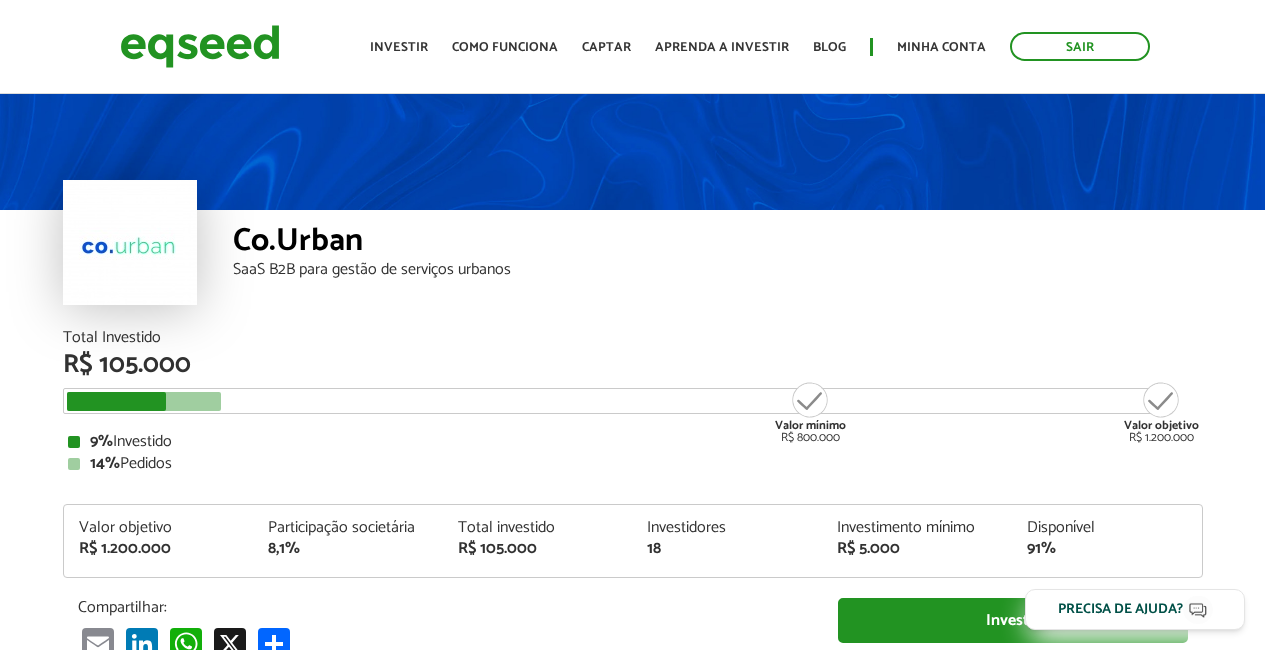 scroll, scrollTop: 0, scrollLeft: 0, axis: both 